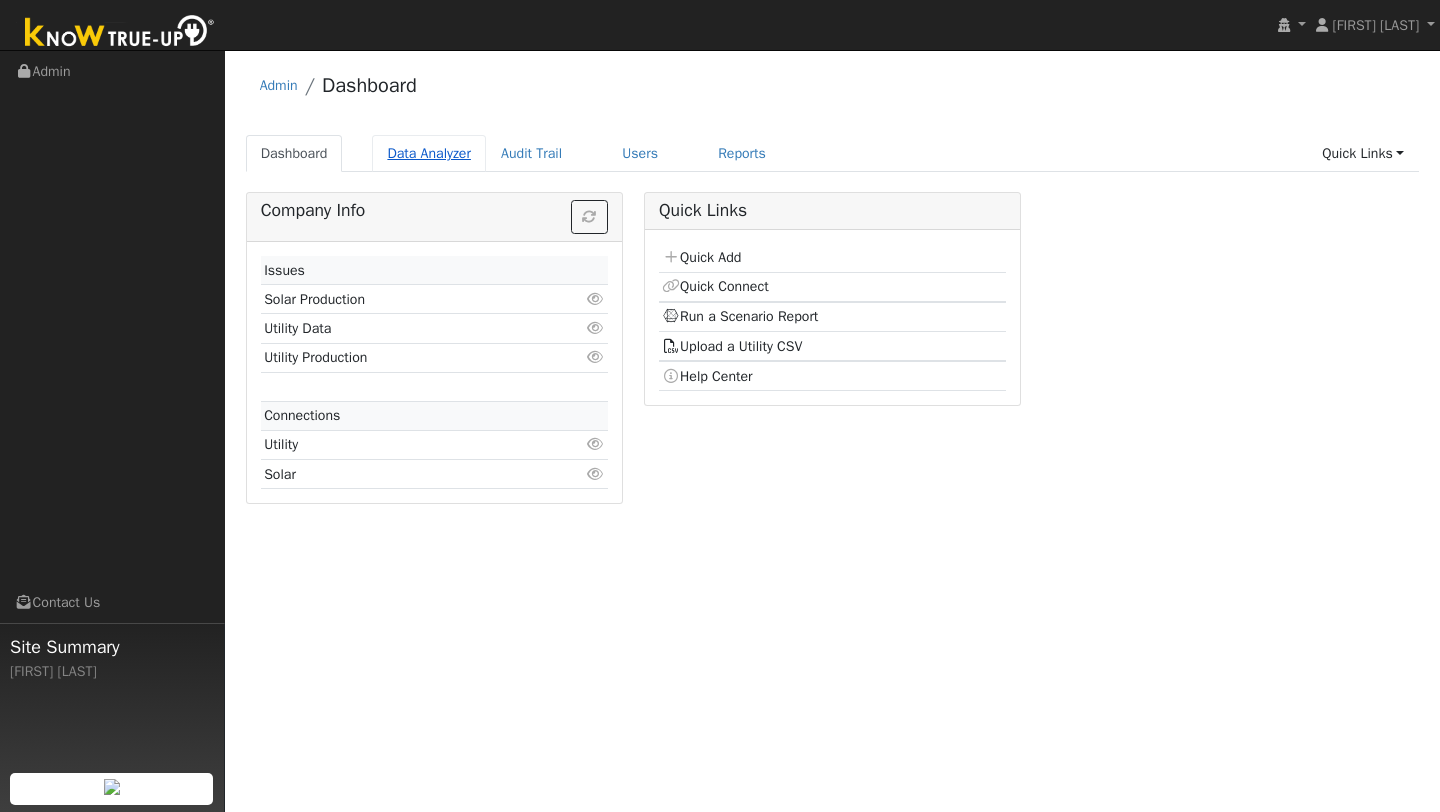 scroll, scrollTop: 0, scrollLeft: 0, axis: both 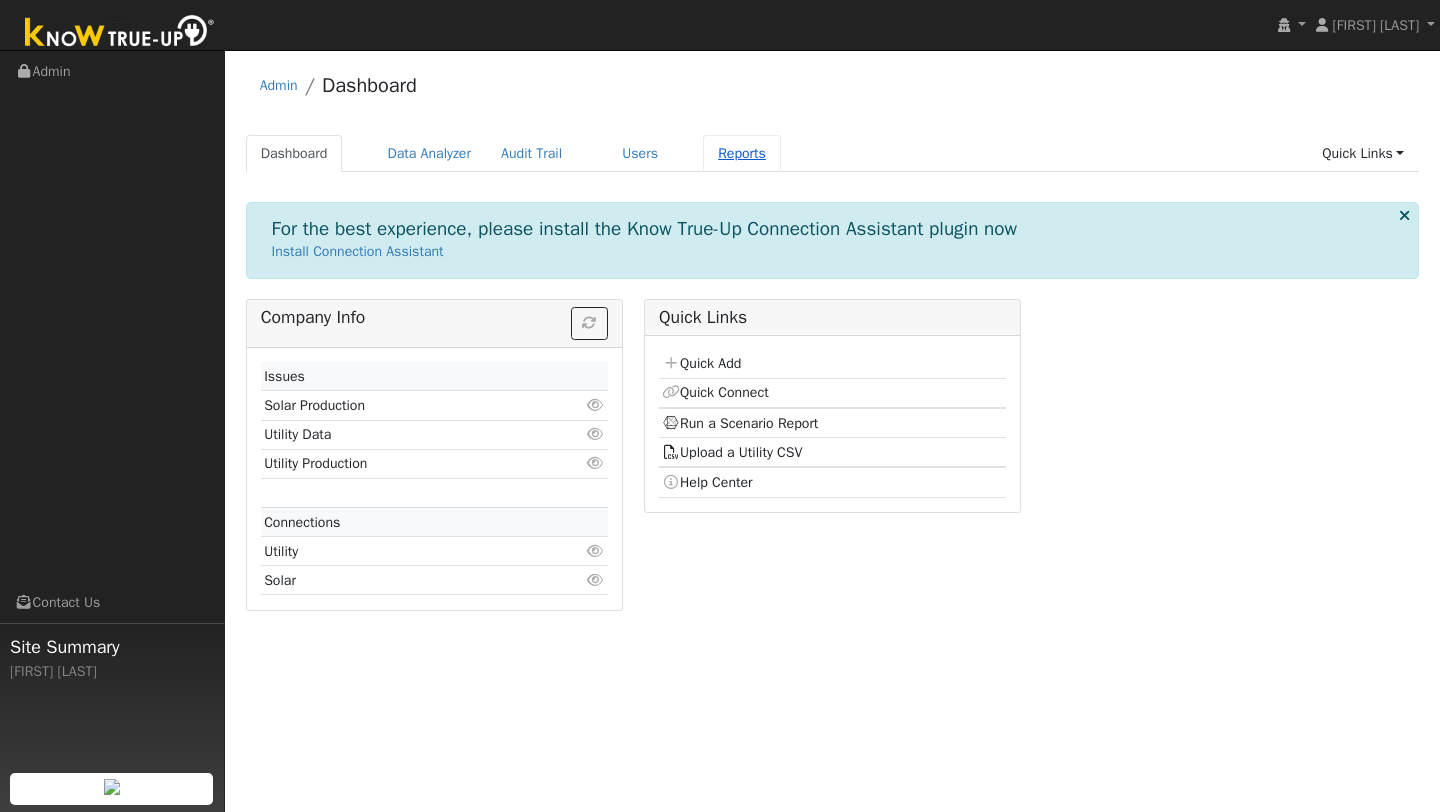click on "Reports" at bounding box center (742, 153) 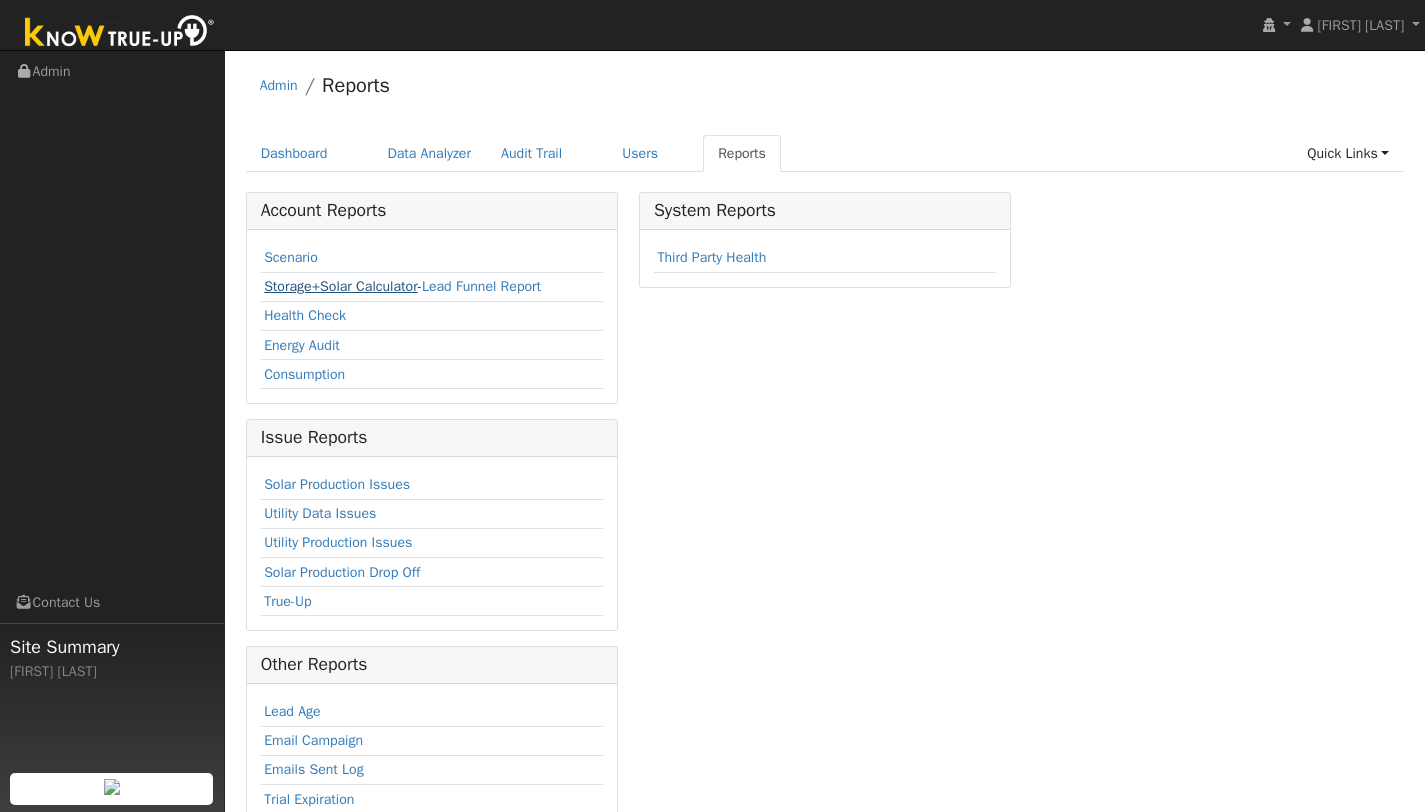 scroll, scrollTop: 0, scrollLeft: 0, axis: both 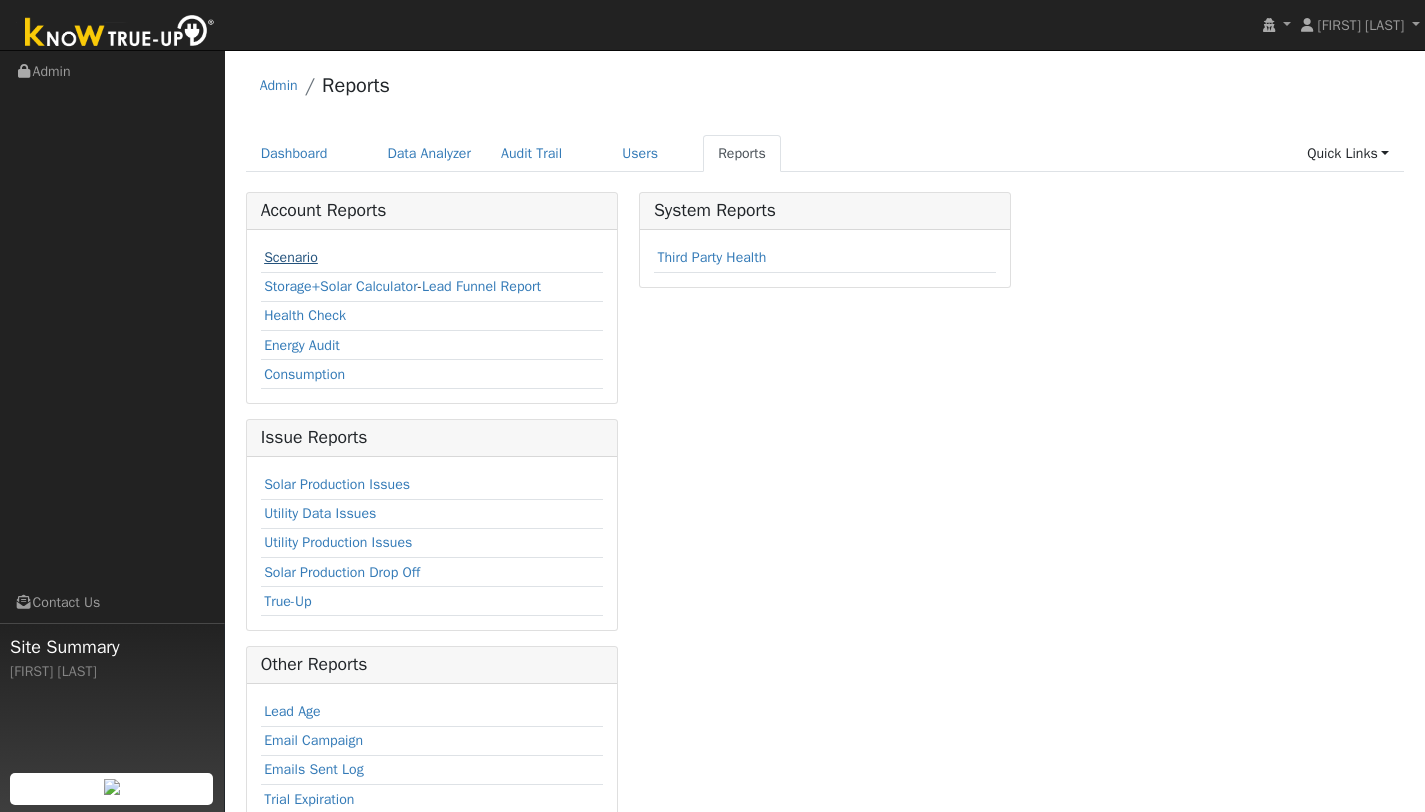 click on "Scenario" at bounding box center (291, 257) 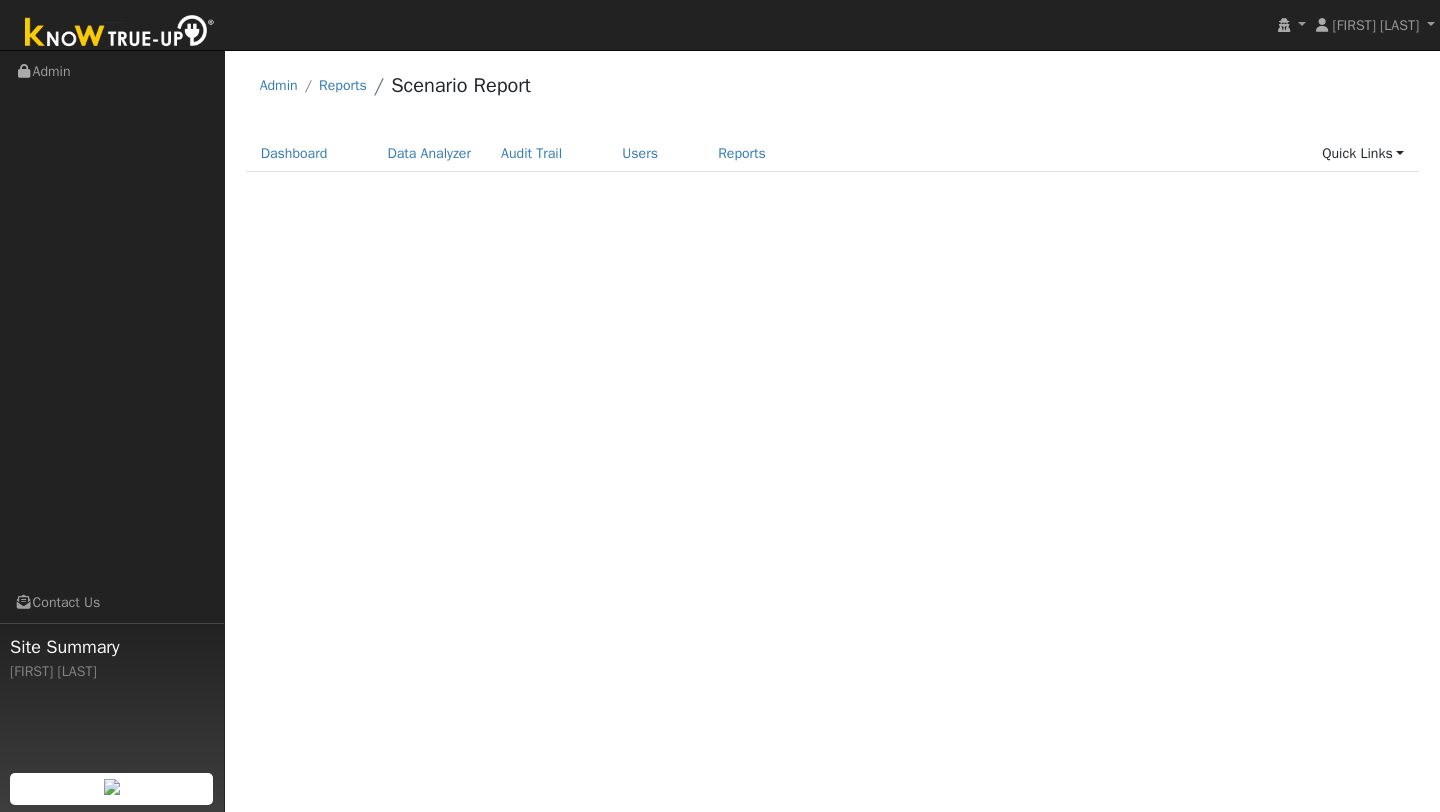scroll, scrollTop: 0, scrollLeft: 0, axis: both 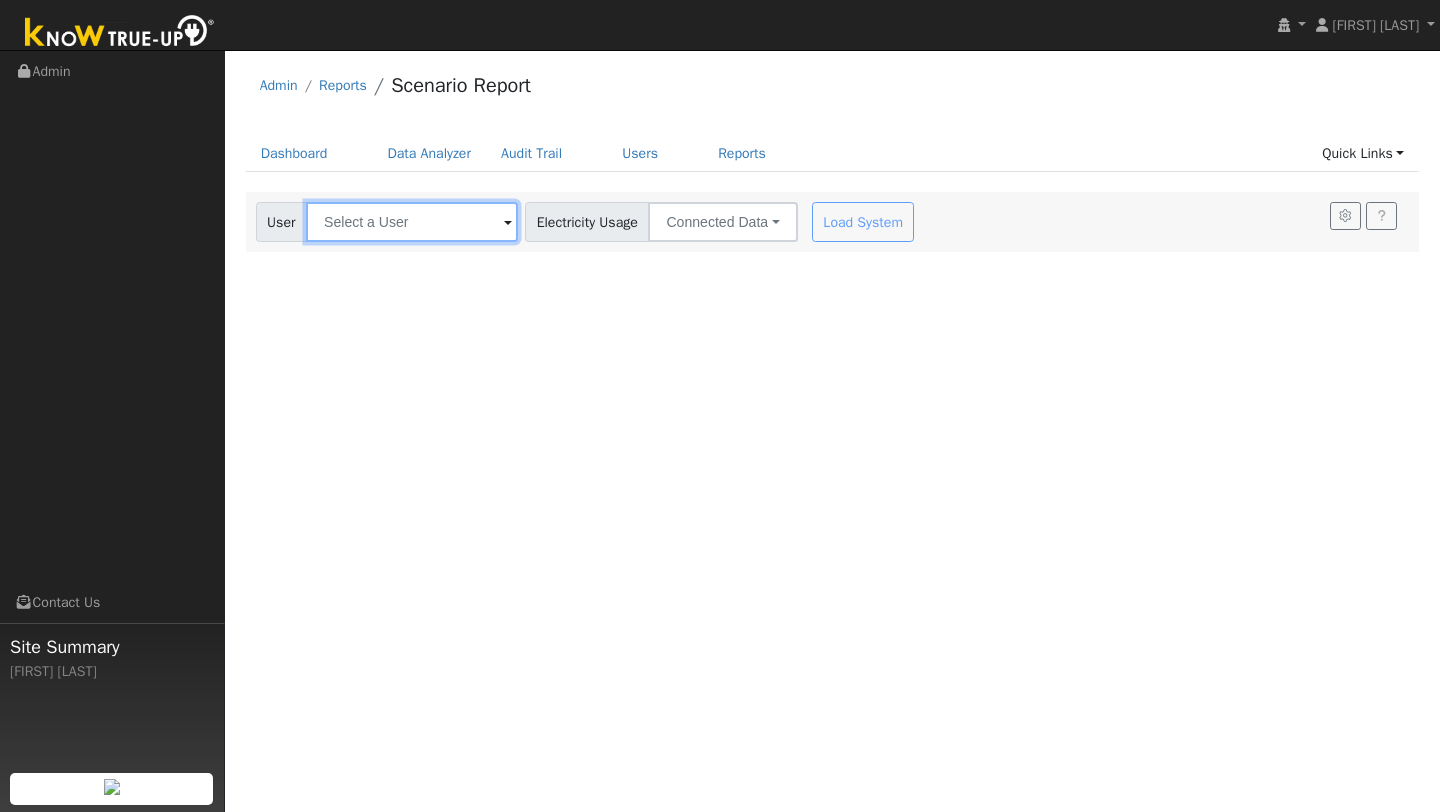 click at bounding box center [412, 222] 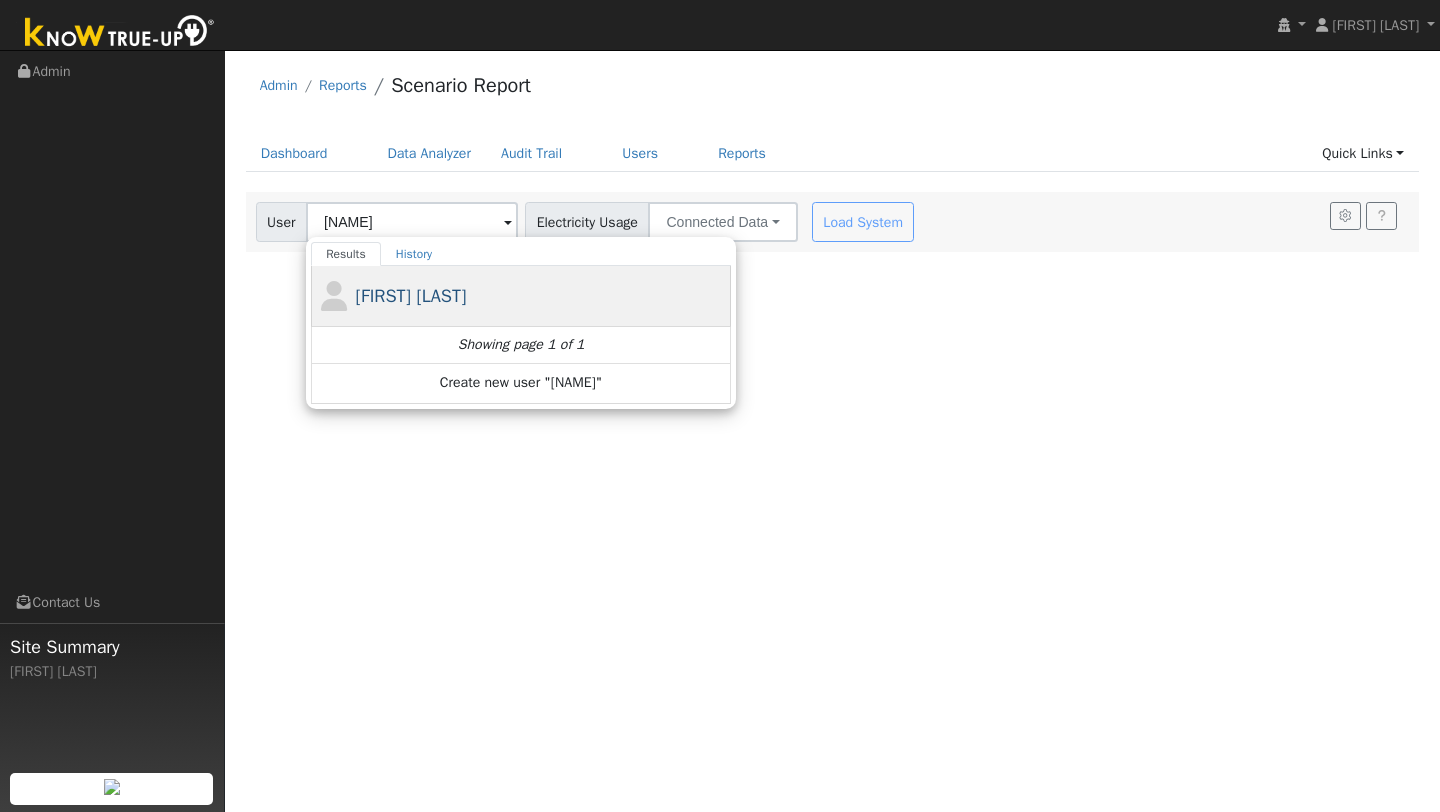 click on "[FIRST] [LAST]" 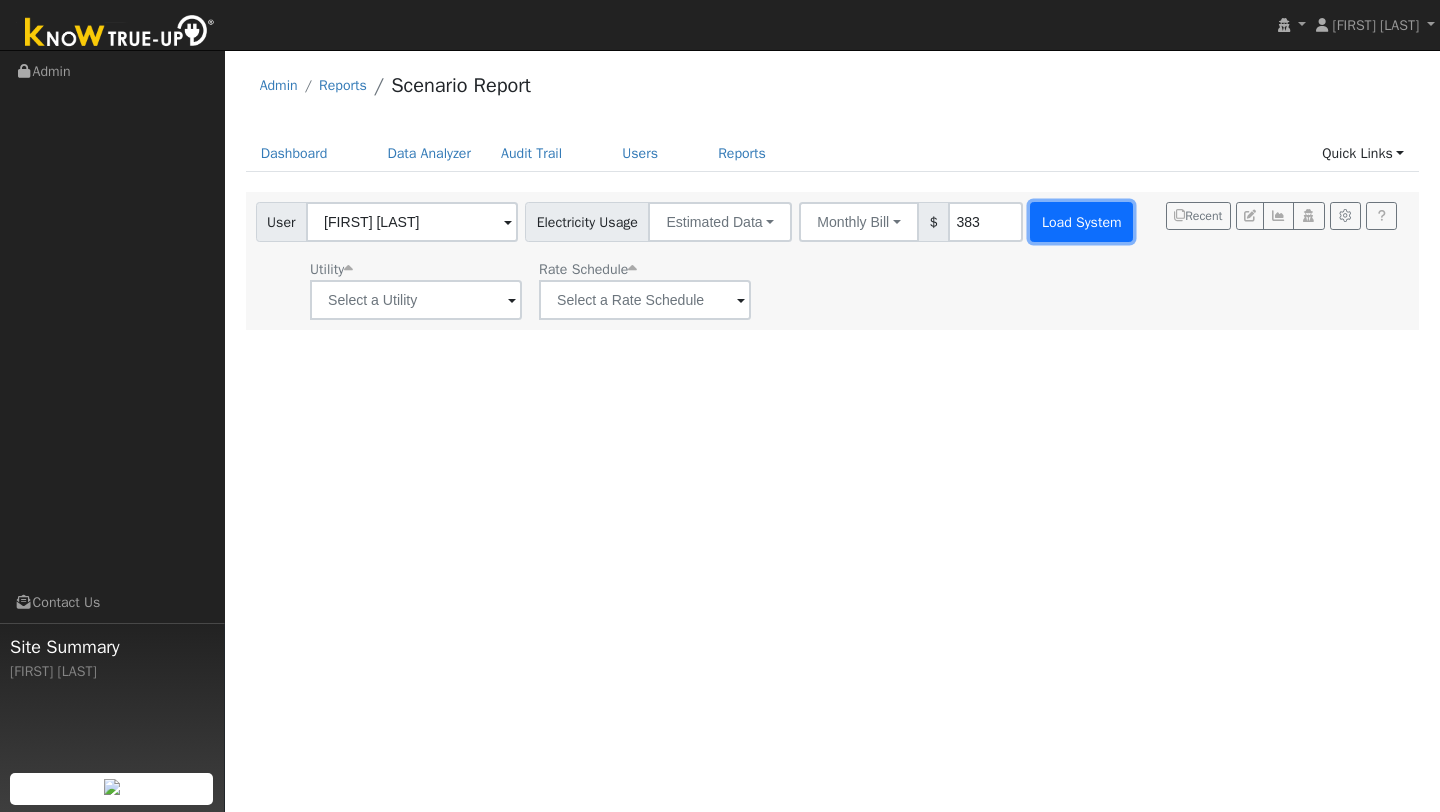 click on "Load System" at bounding box center (1081, 222) 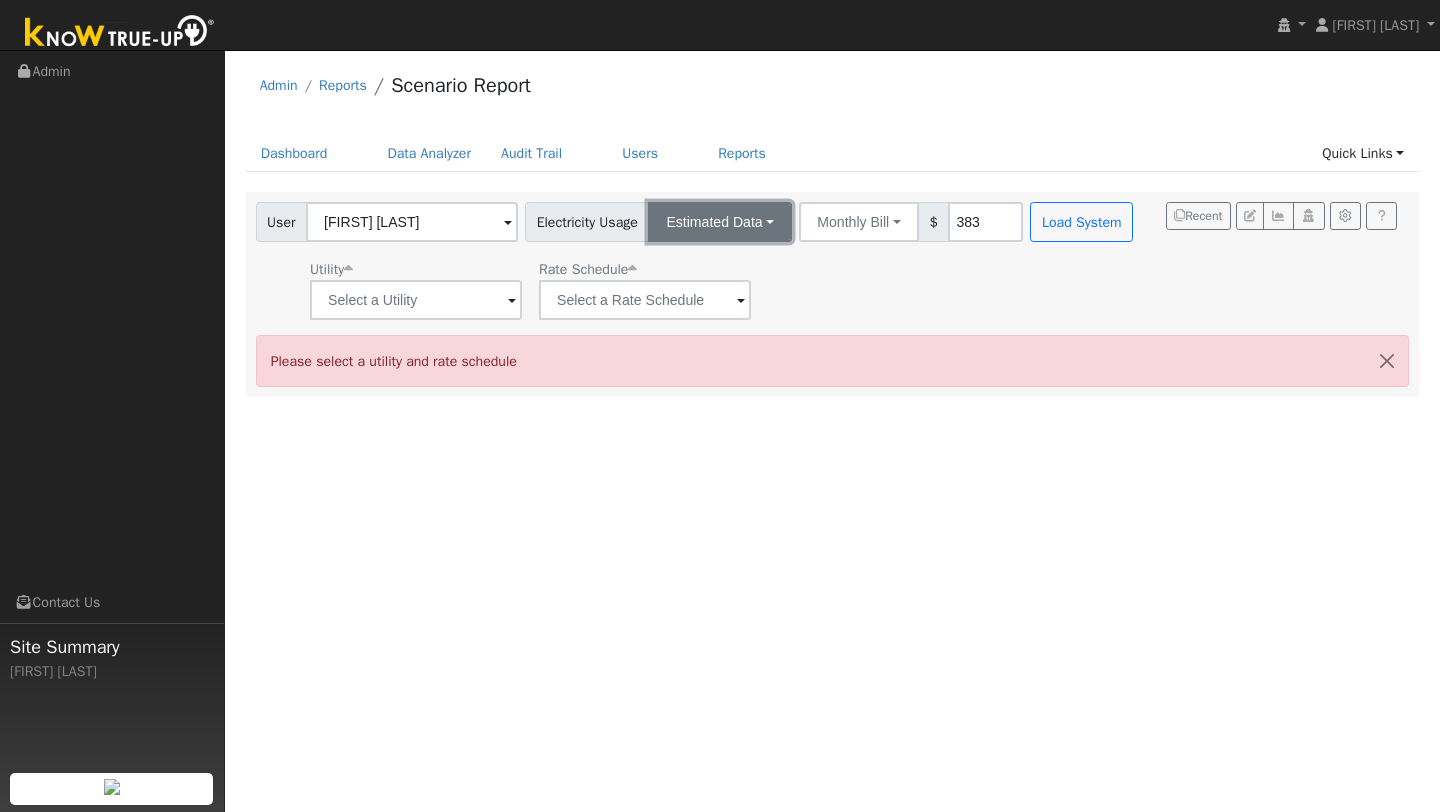 click on "Estimated Data" at bounding box center [720, 222] 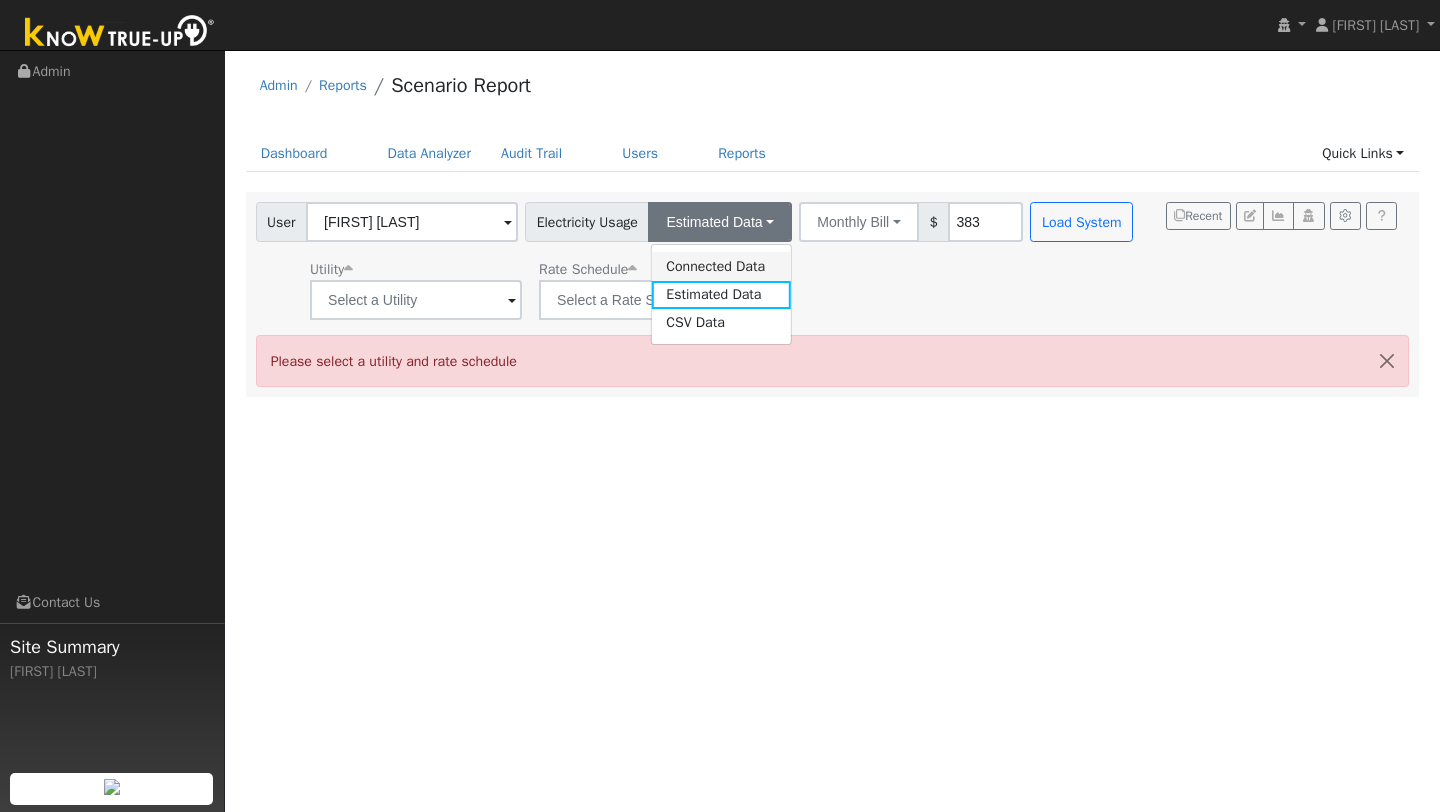 click on "Connected Data" at bounding box center [721, 266] 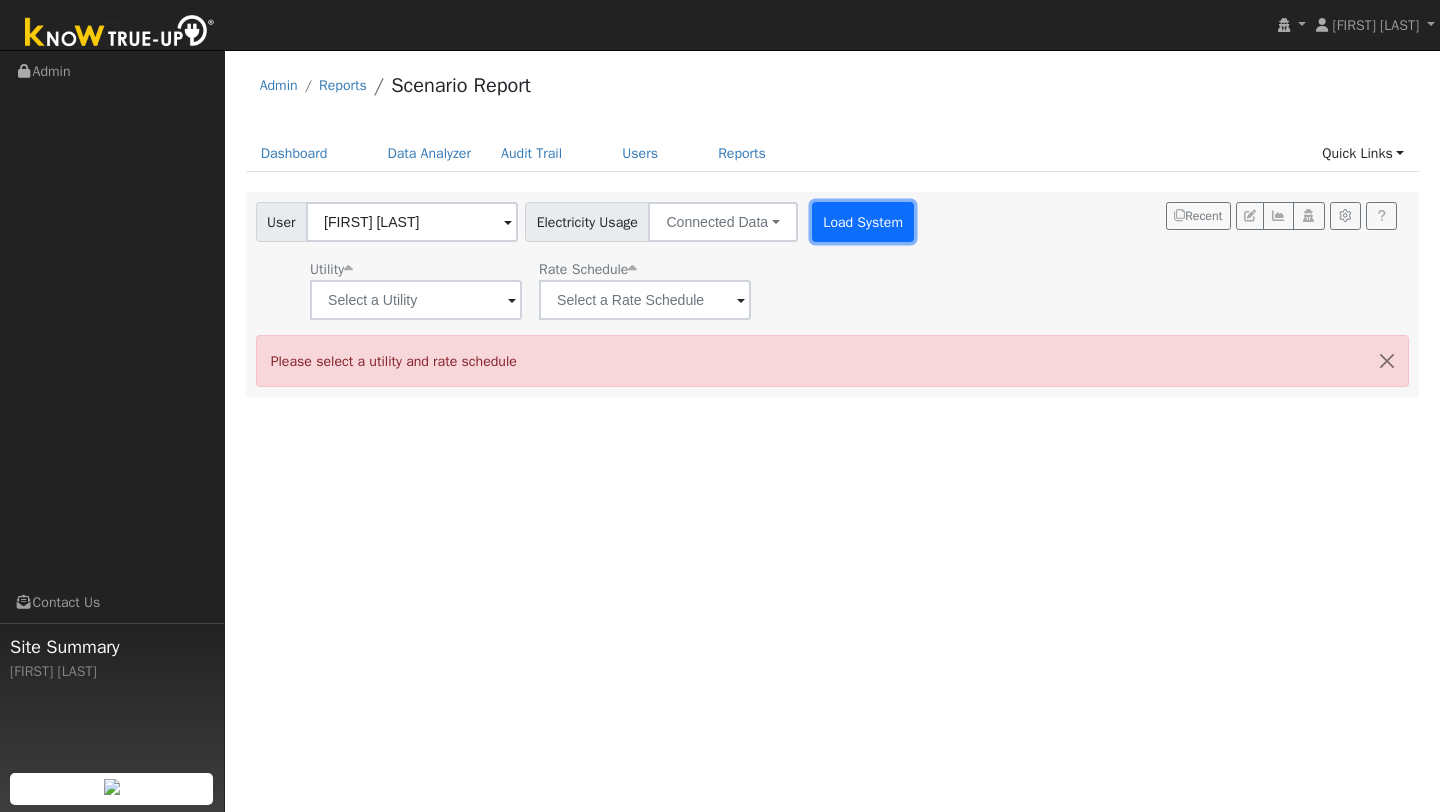click on "Load System" at bounding box center (863, 222) 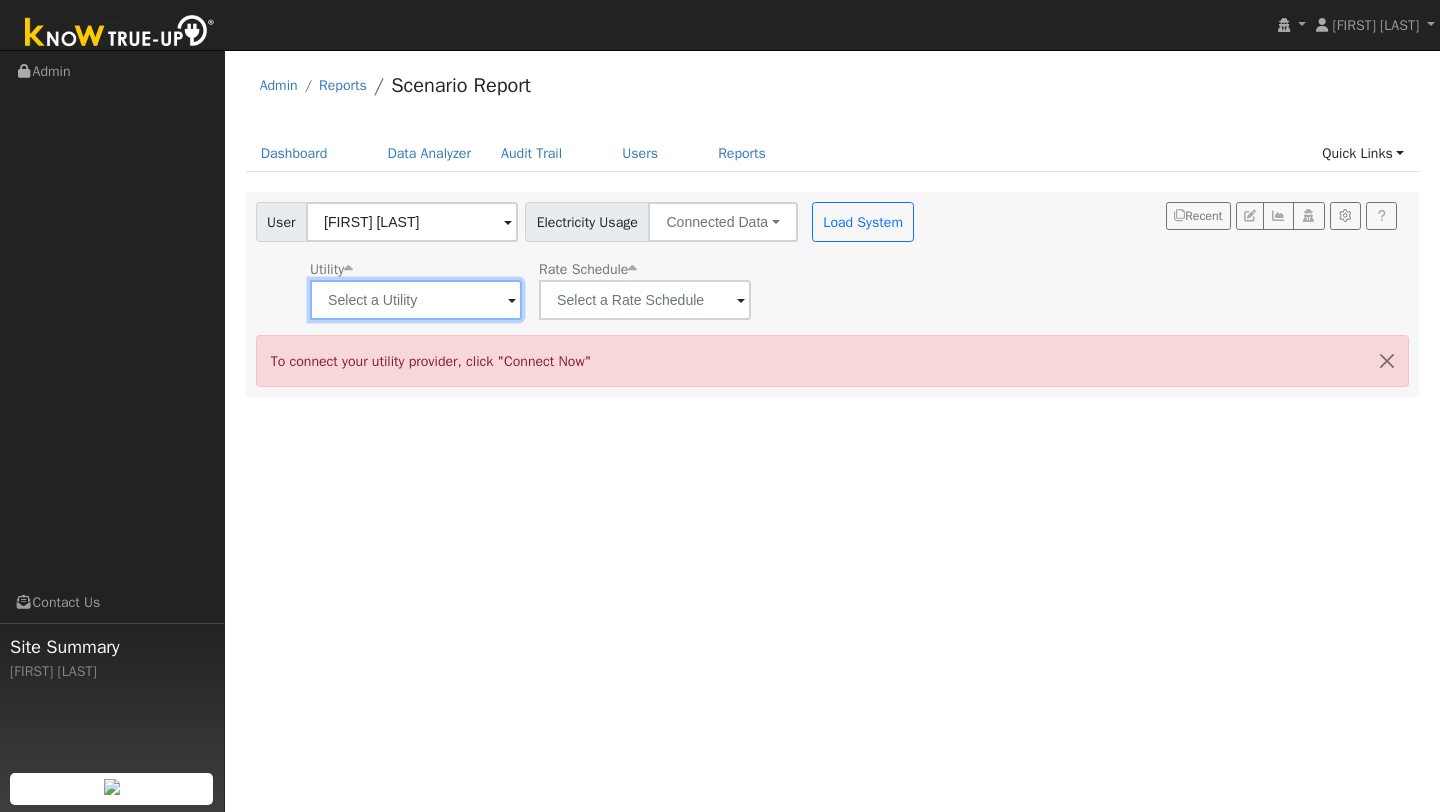 click at bounding box center [416, 300] 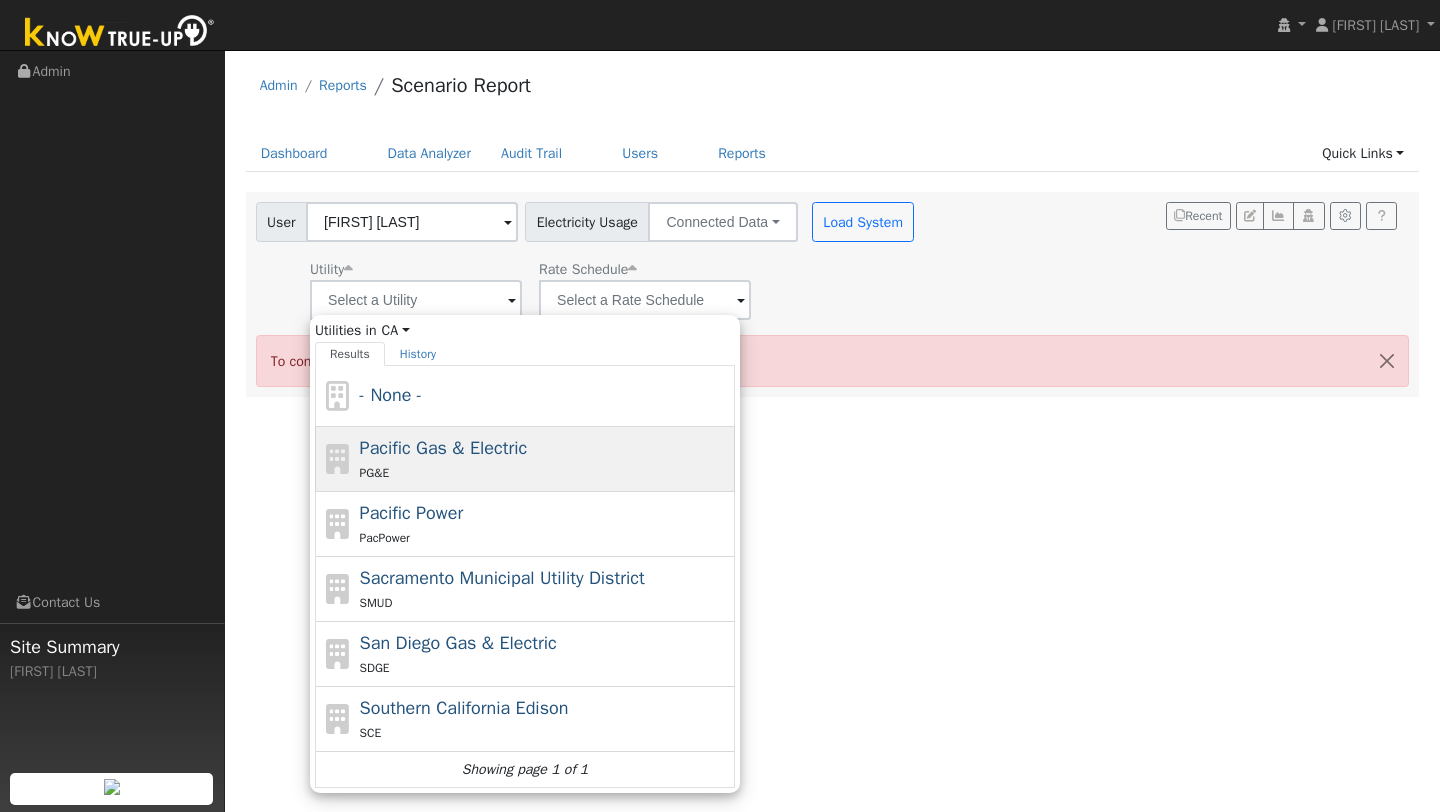 click on "Pacific Gas & Electric PG&E" 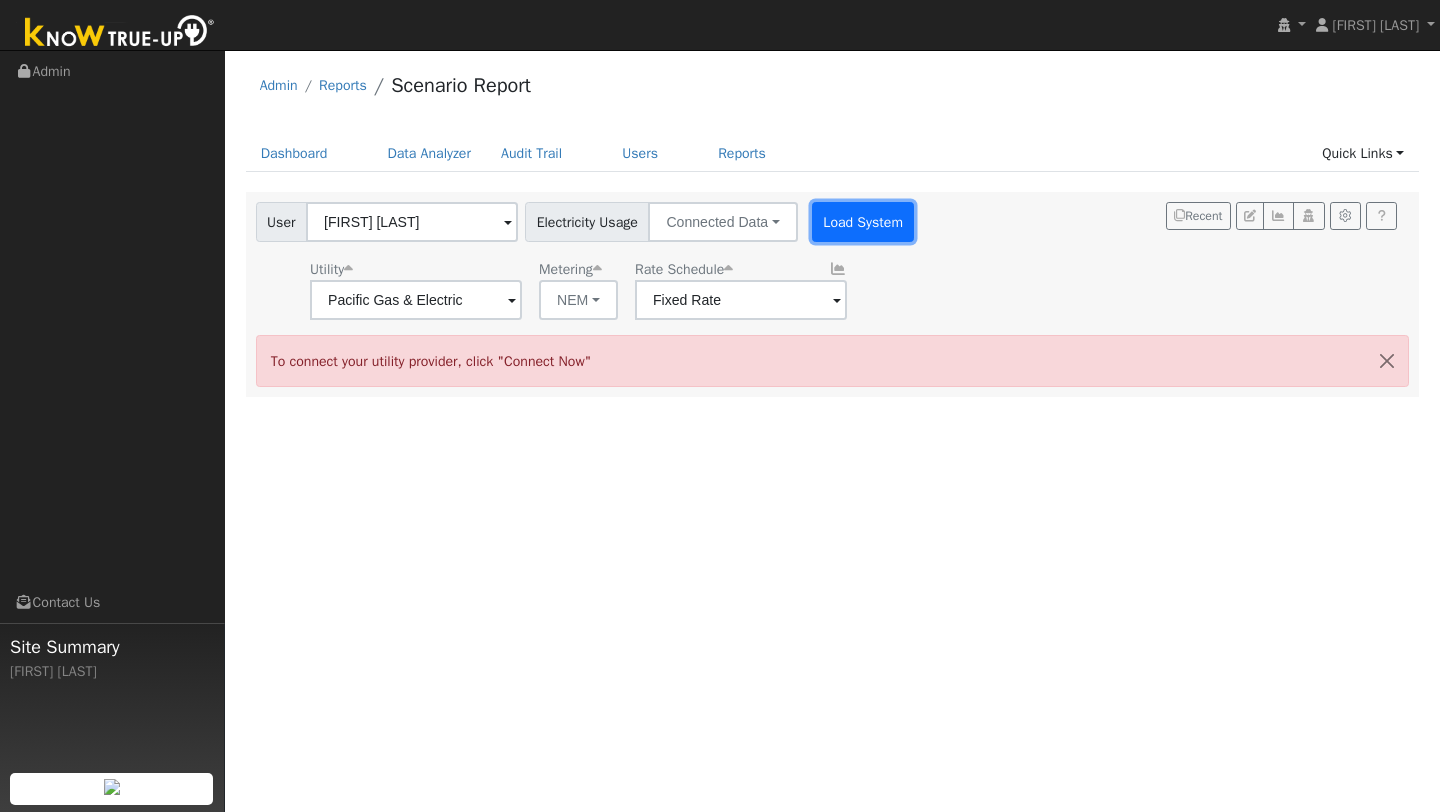 click on "Load System" at bounding box center [863, 222] 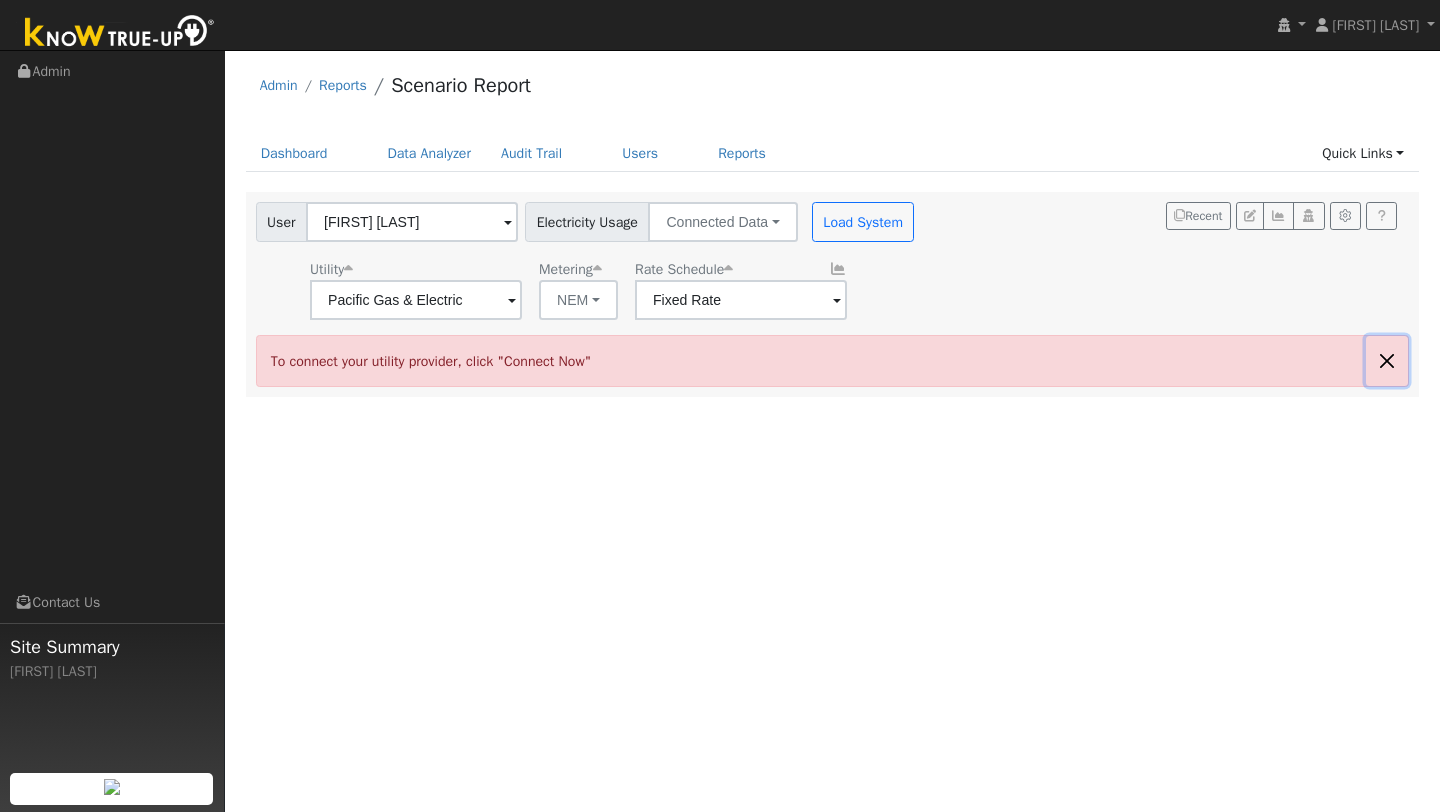 click at bounding box center (1387, 360) 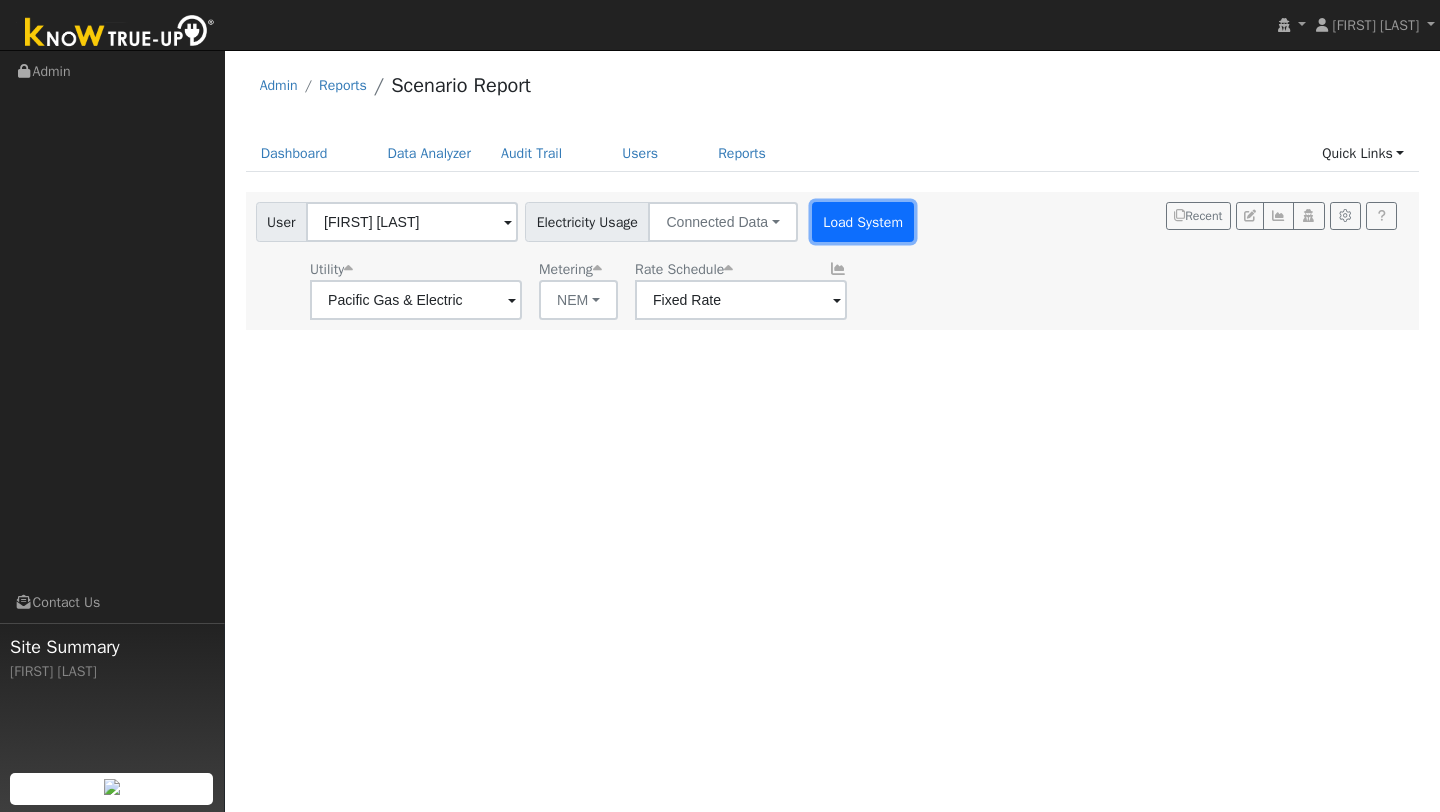 click on "Load System" at bounding box center [863, 222] 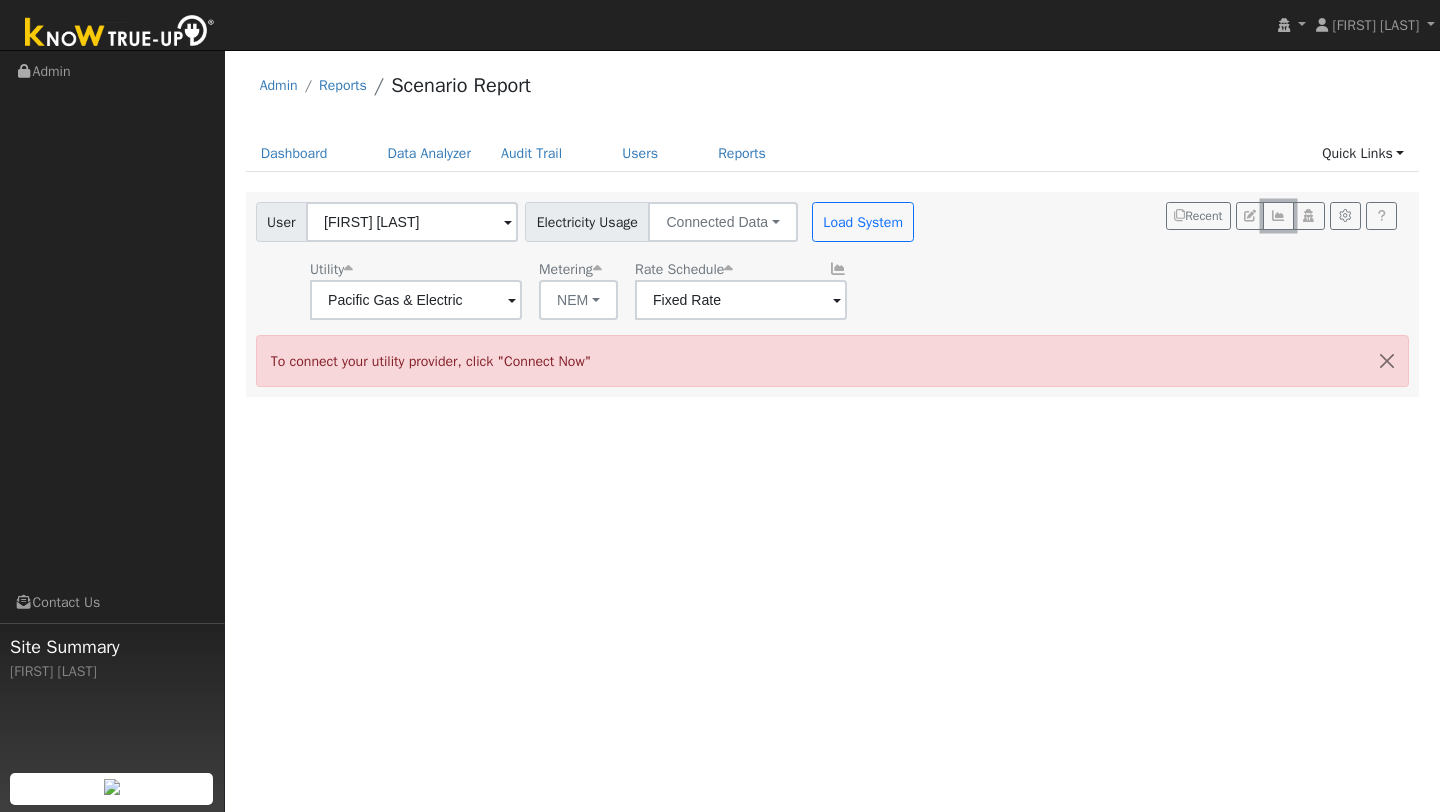 drag, startPoint x: 1278, startPoint y: 223, endPoint x: 899, endPoint y: 283, distance: 383.71994 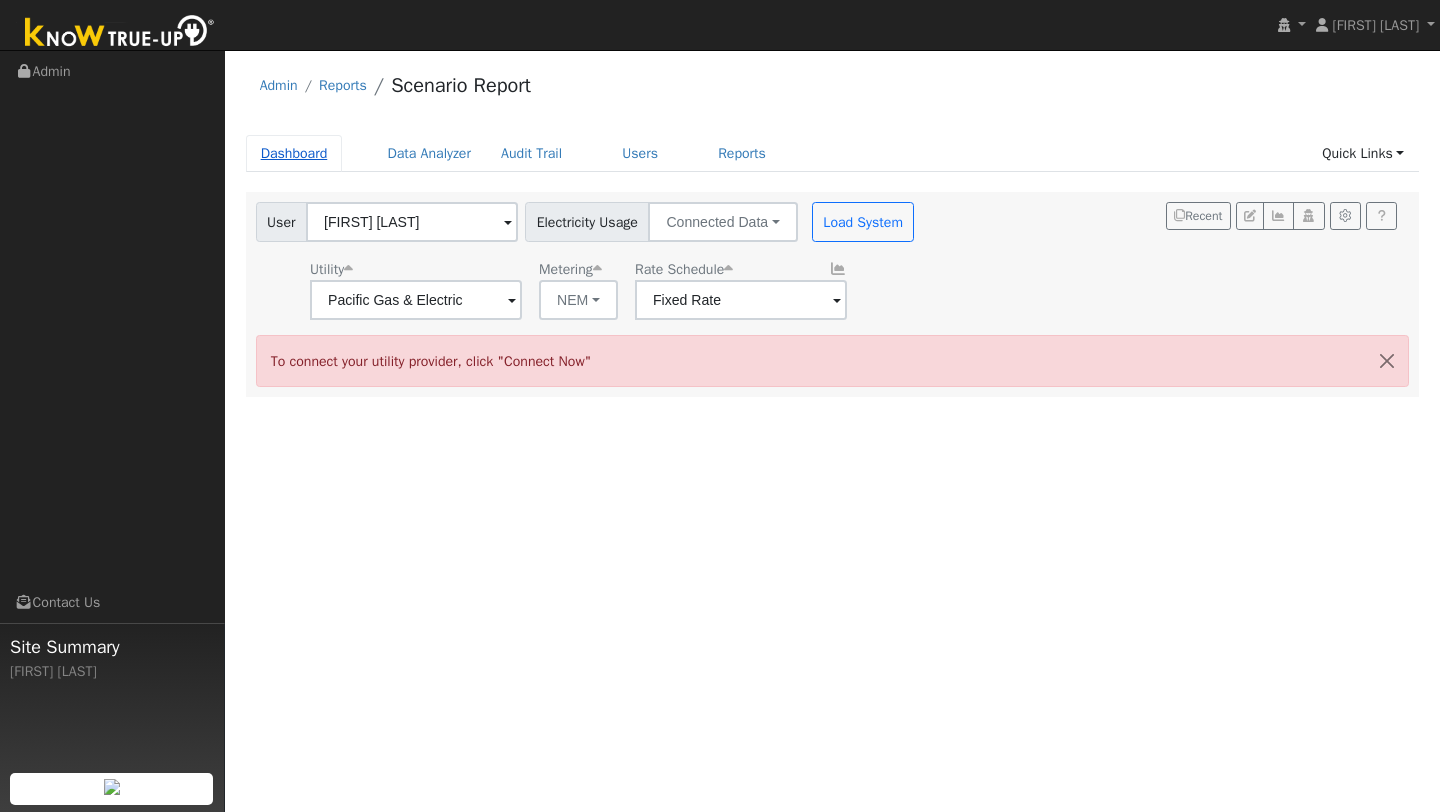 click on "Dashboard" at bounding box center (294, 153) 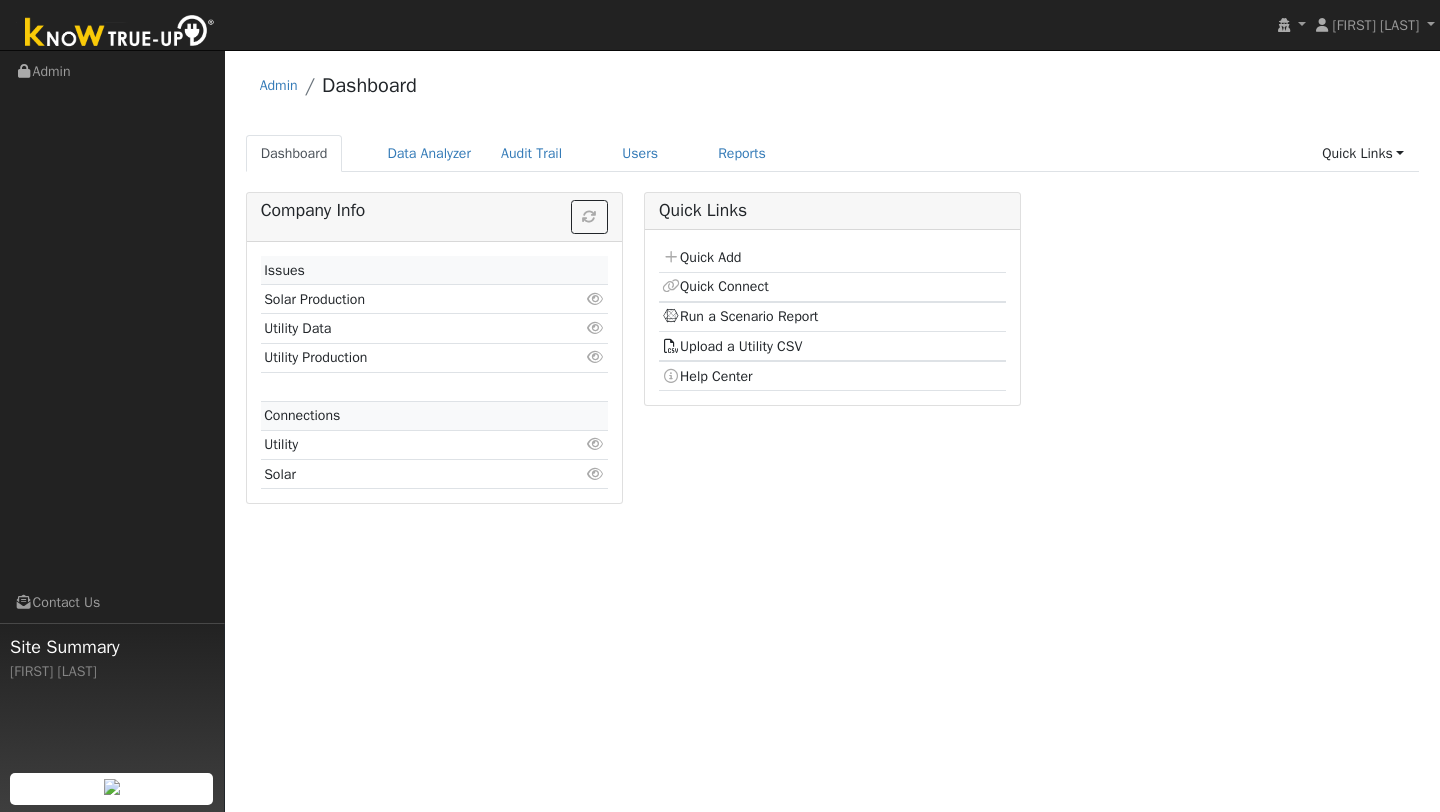 scroll, scrollTop: 0, scrollLeft: 0, axis: both 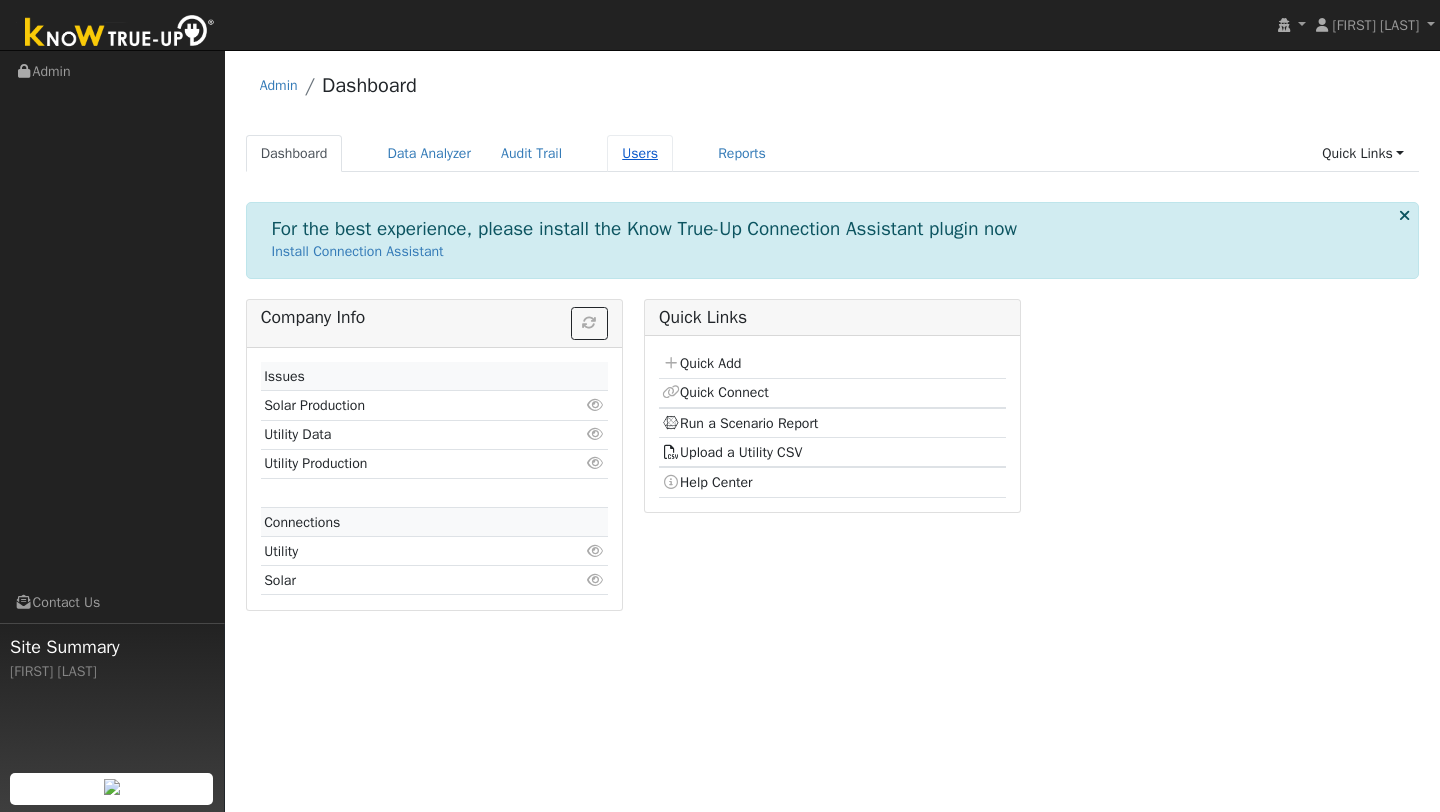 click on "Users" at bounding box center [640, 153] 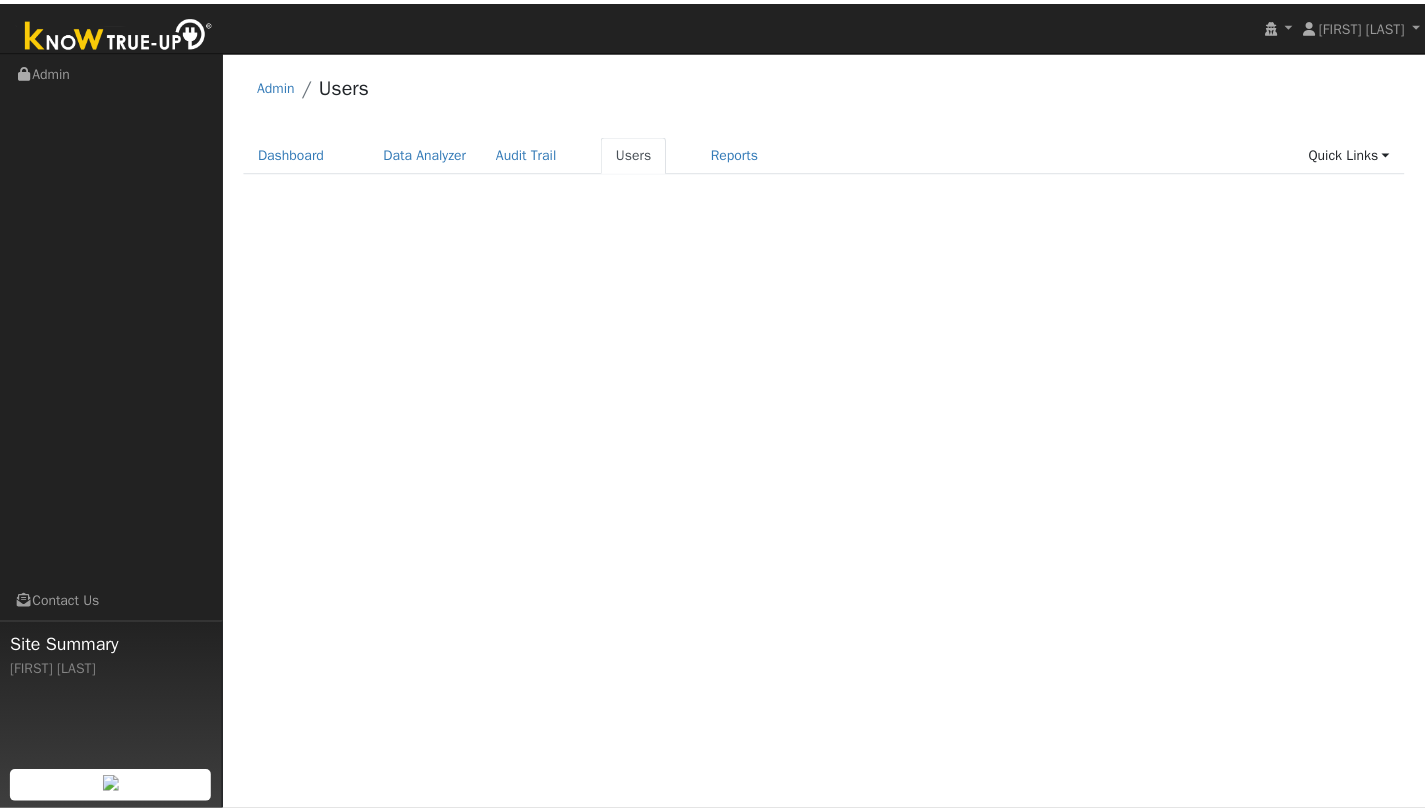scroll, scrollTop: 0, scrollLeft: 0, axis: both 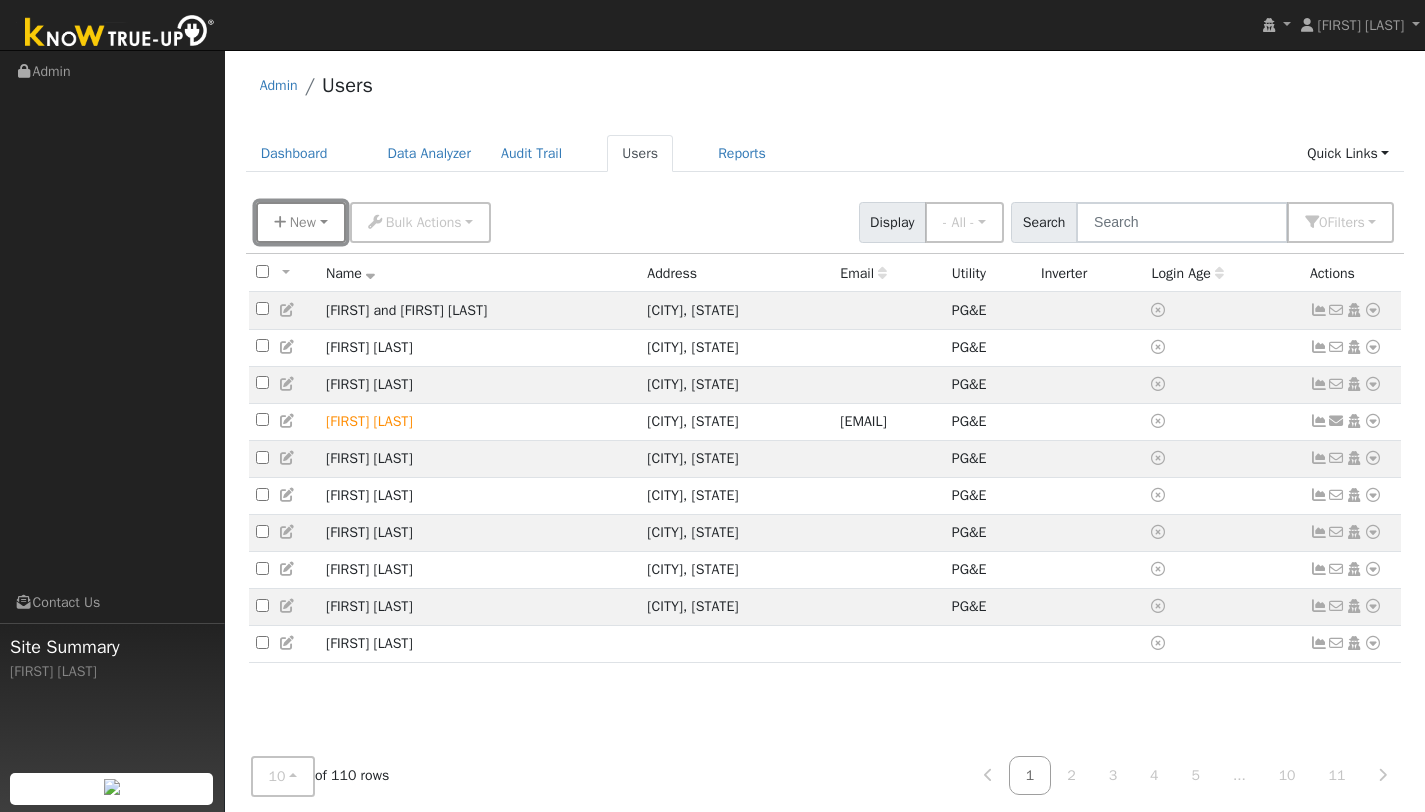 click on "New" at bounding box center [303, 222] 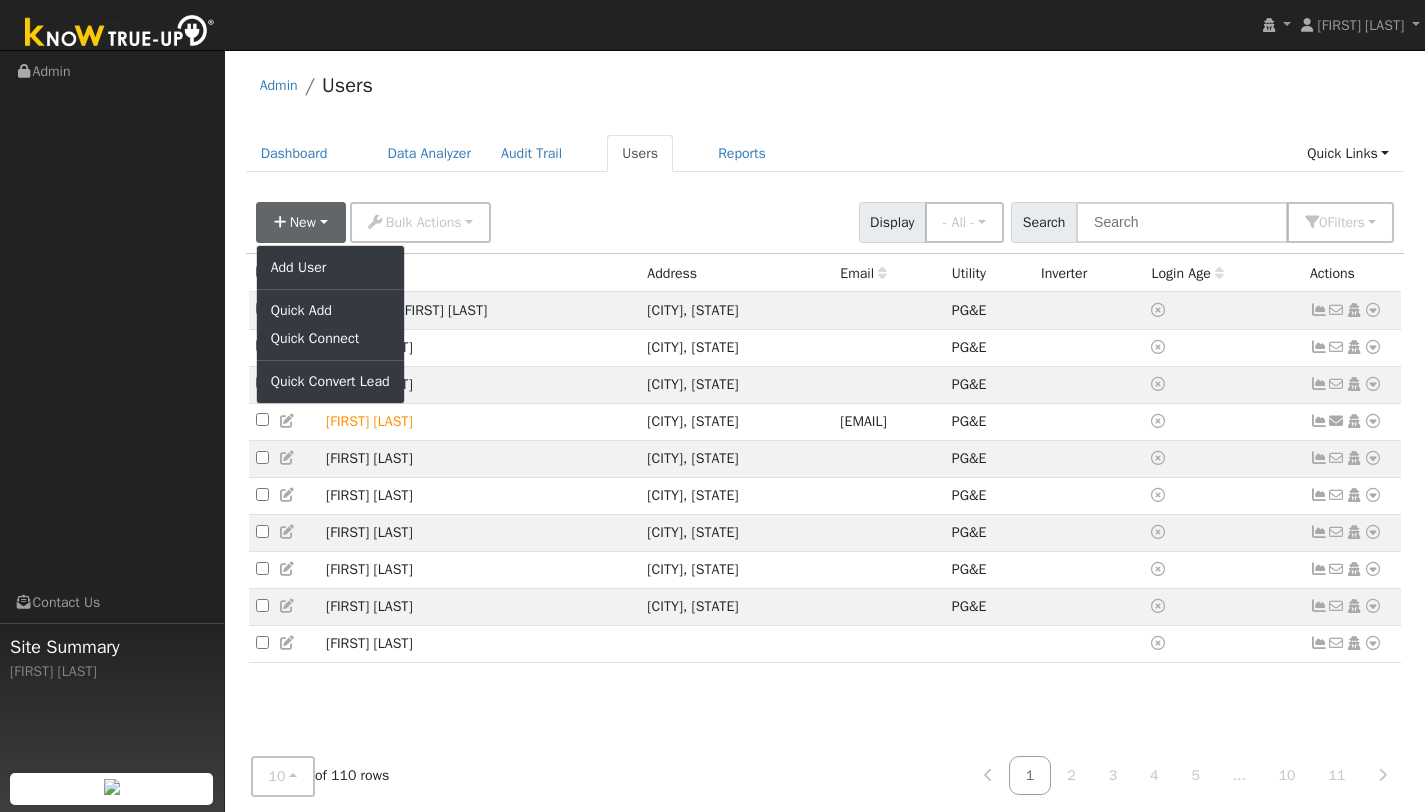 click on "New Add User Quick Add Quick Connect Quick Convert Lead   Bulk Actions Send Email Assign Fields Export CSV Import CSV Disconnect Users Delete Users Display - All - - All - Customers Leads Staff Search  0  Filter s  My accounts Role   Show - All -  Show Leads  Admin  Billing Admin  Account Manager  Manager  Salesperson  Owner  None  Any Utility   None  Any  Any Connection Solar   None  Any Trial   Trials Only  Expired Trials Only  Active Trials Only Access   Access Only  Expired Access Only  Active Access Only Advanced Filter Clear All" at bounding box center (825, 219) 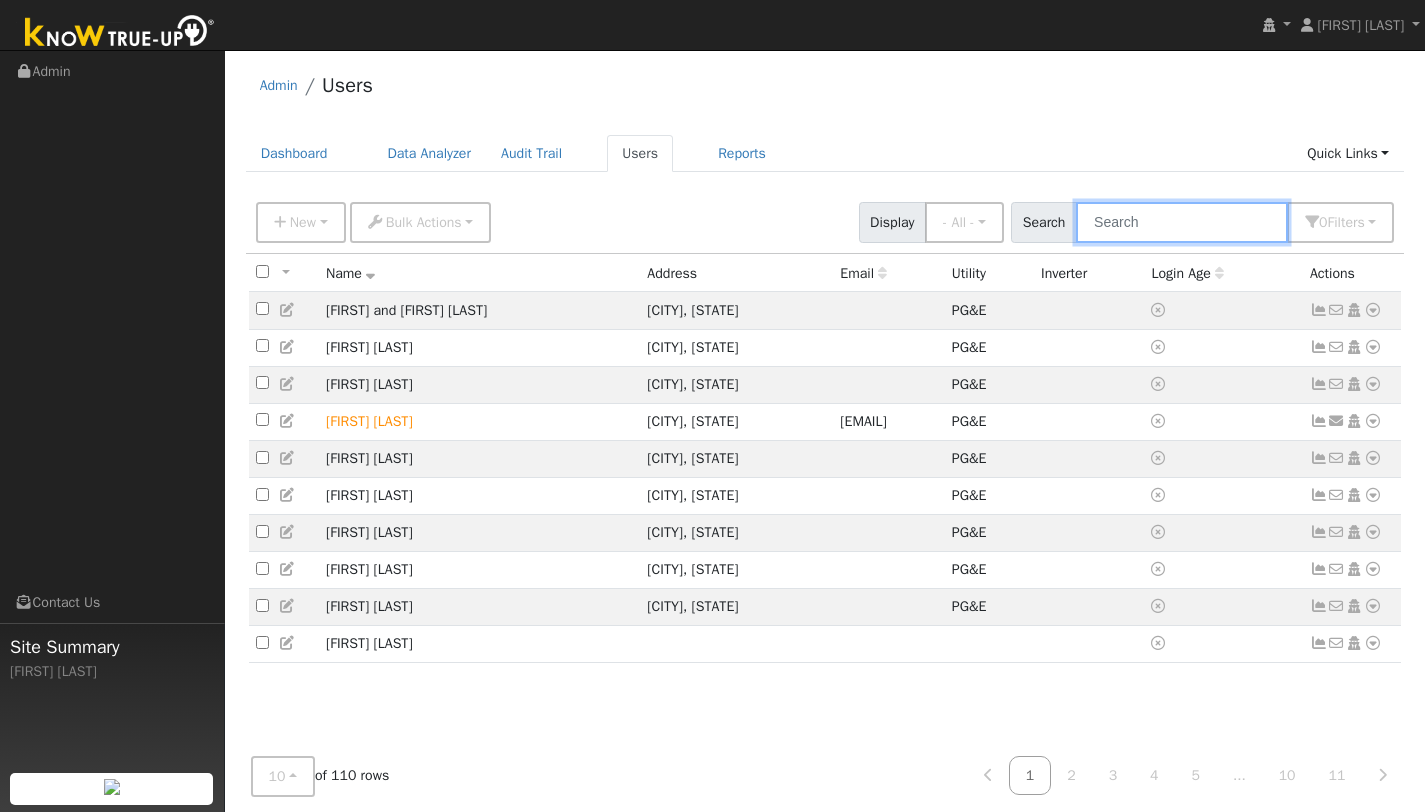 click at bounding box center (1182, 222) 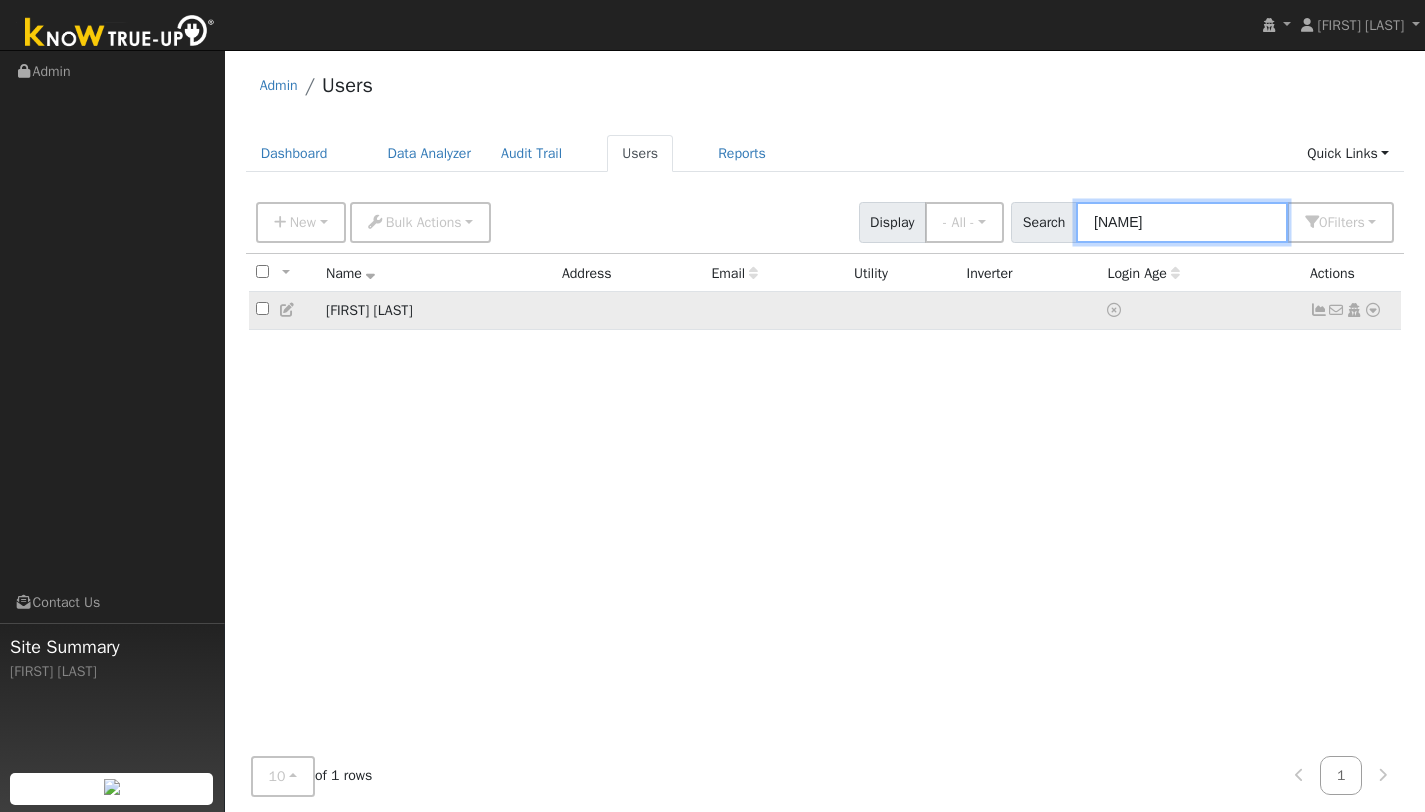 type on "jacob" 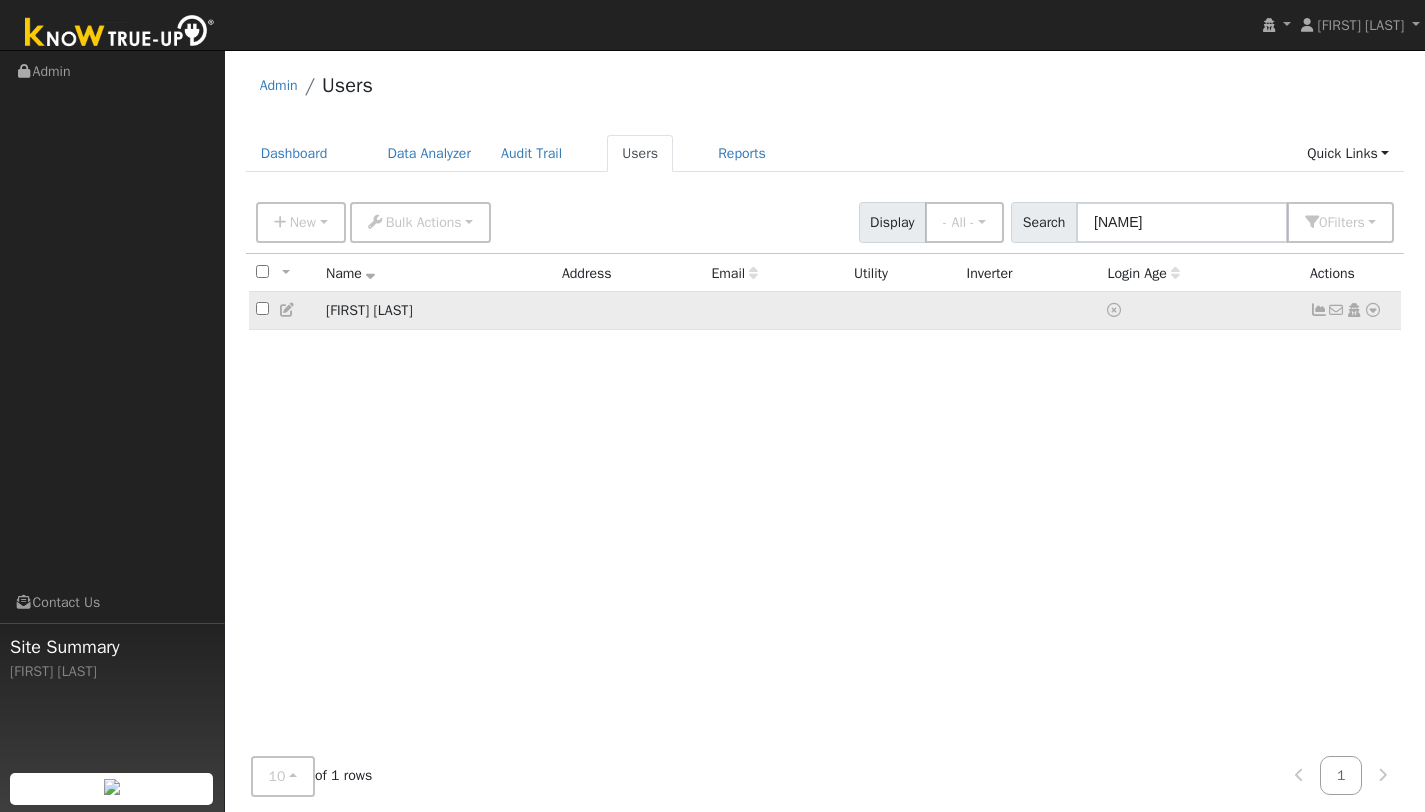 click at bounding box center (1373, 310) 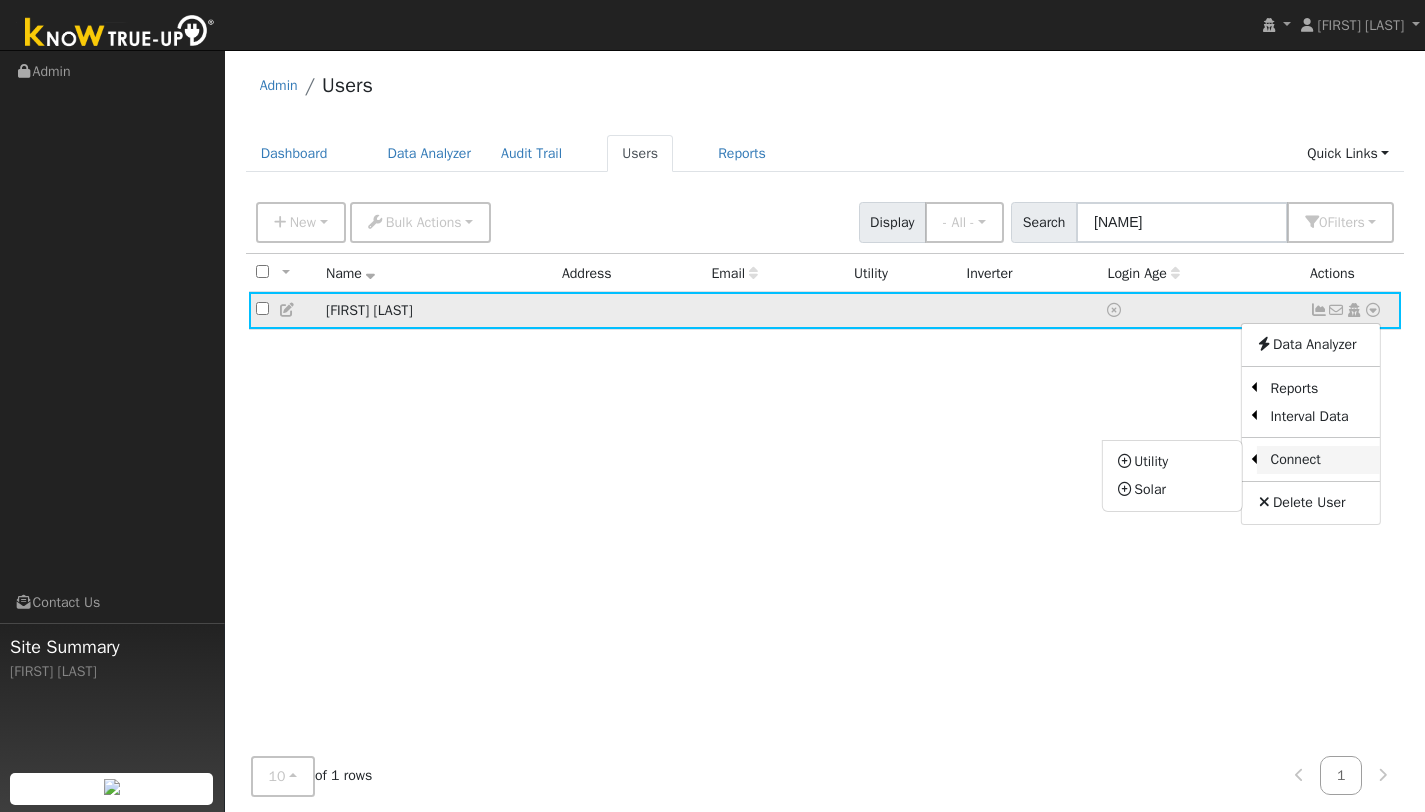 click on "Connect" at bounding box center (1318, 460) 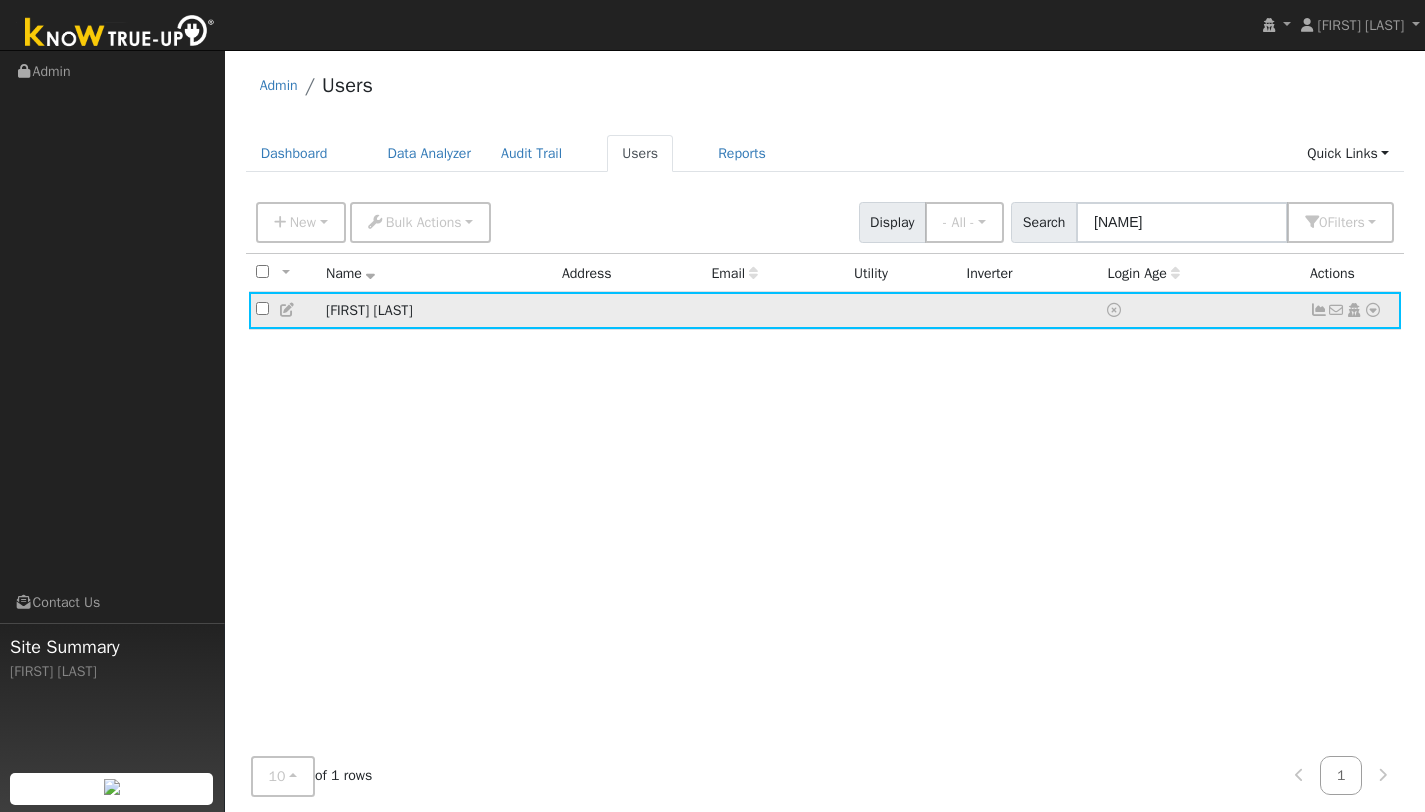 click at bounding box center [1373, 310] 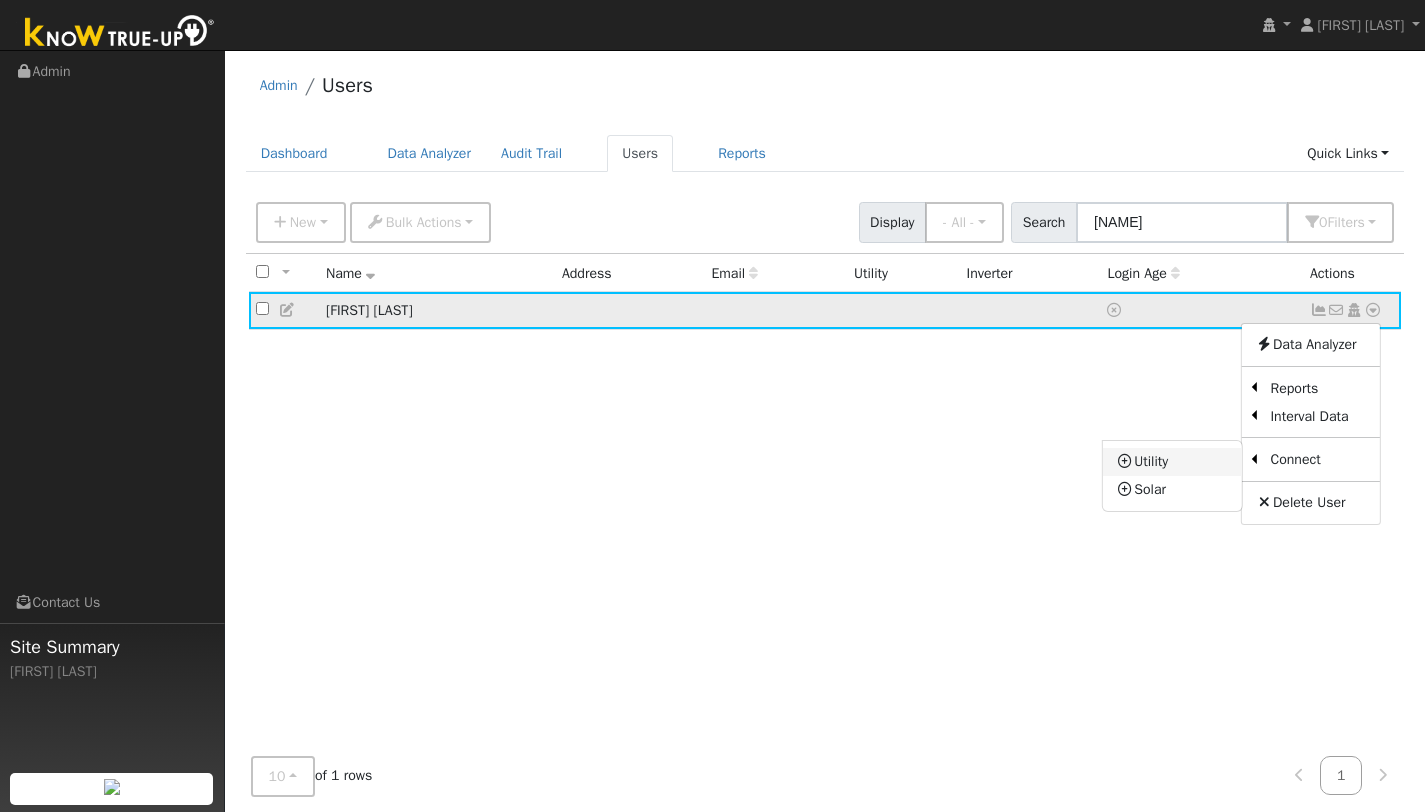 click on "Utility" at bounding box center [1172, 462] 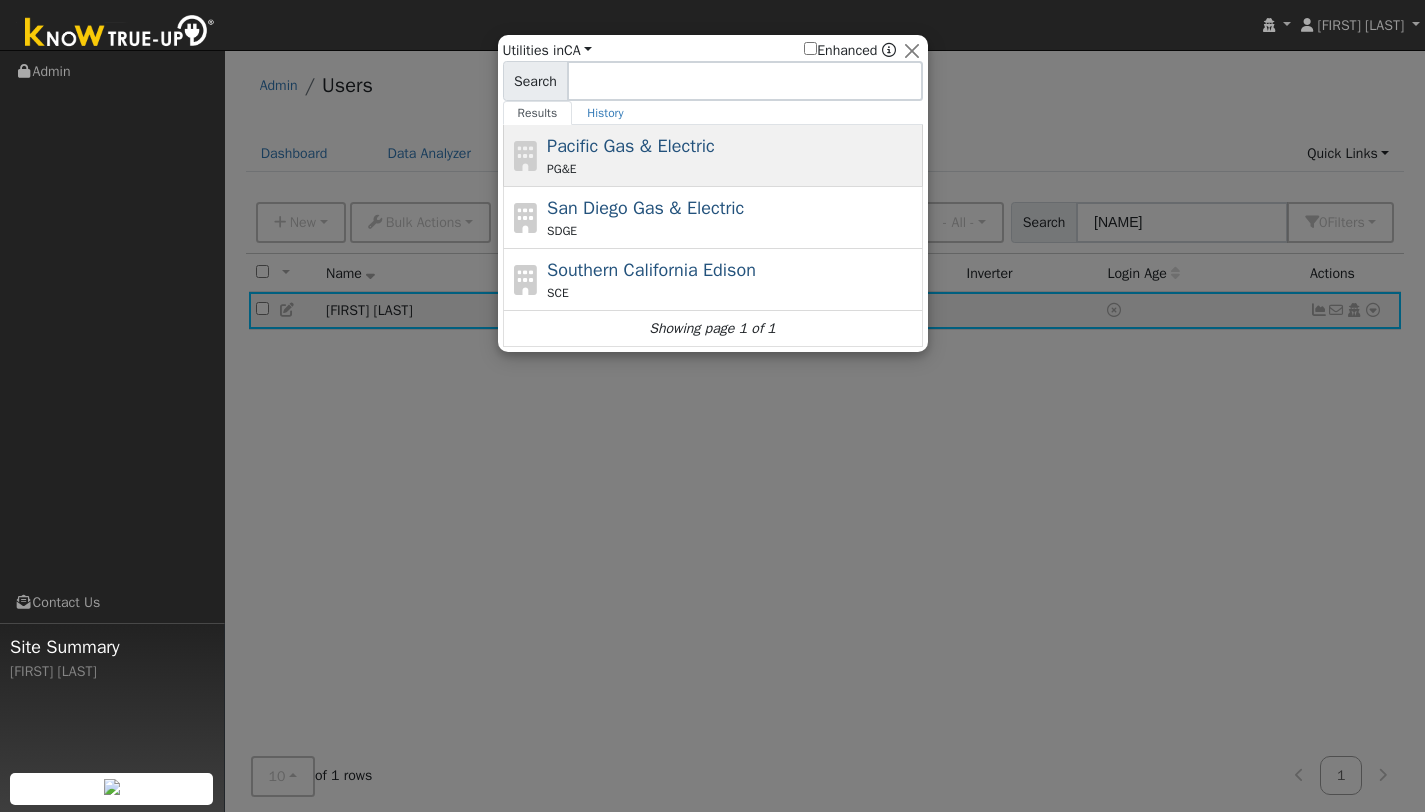 click on "Pacific Gas & Electric" at bounding box center (631, 146) 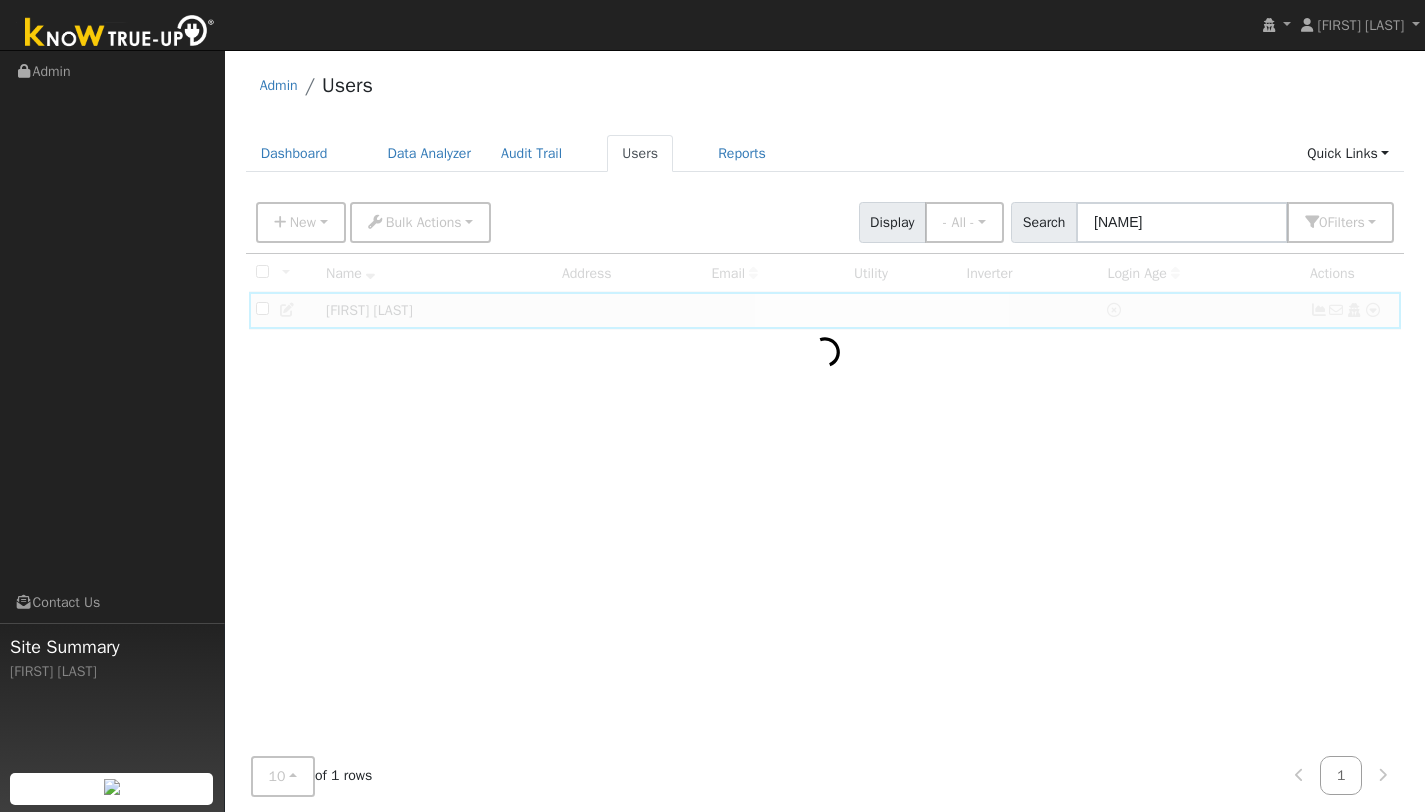 click at bounding box center (825, 497) 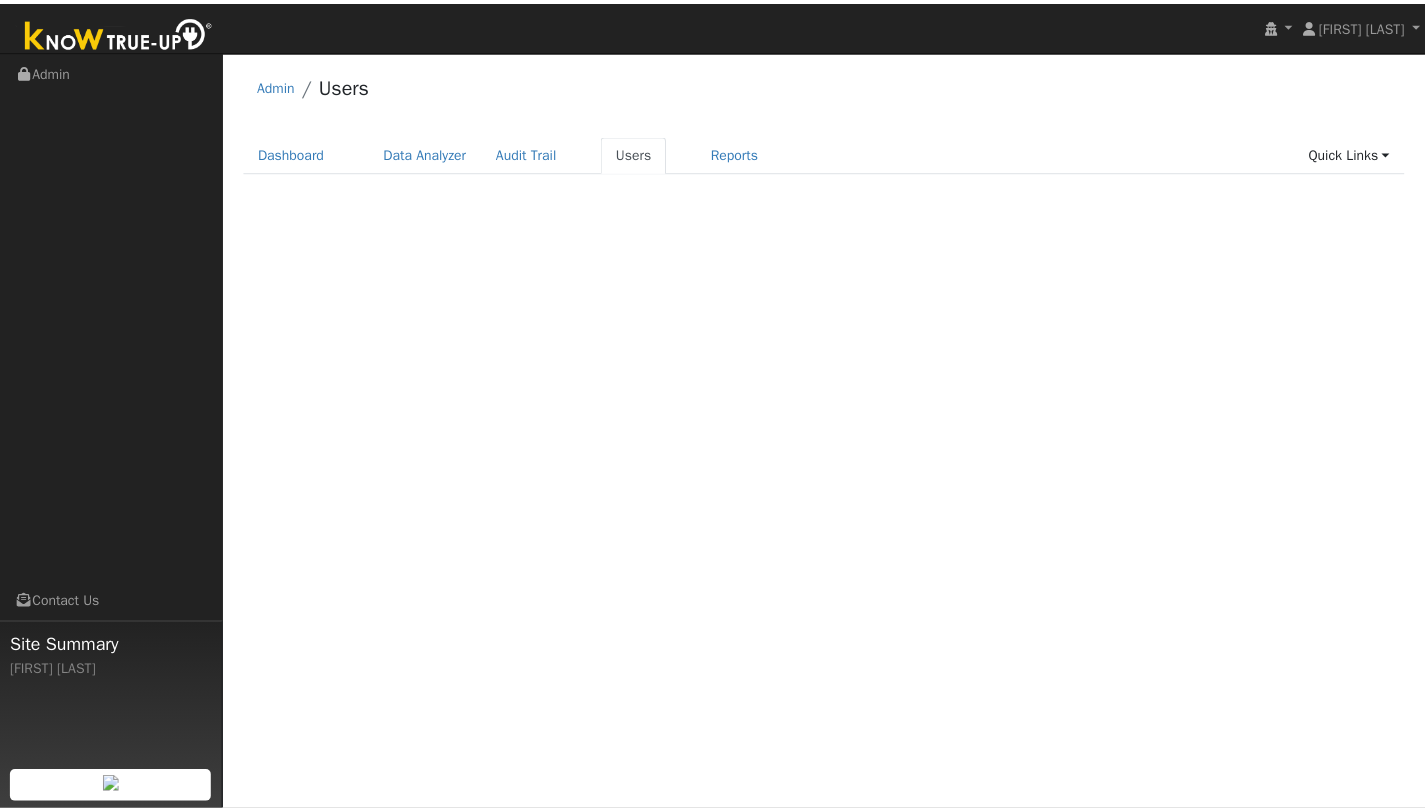scroll, scrollTop: 0, scrollLeft: 0, axis: both 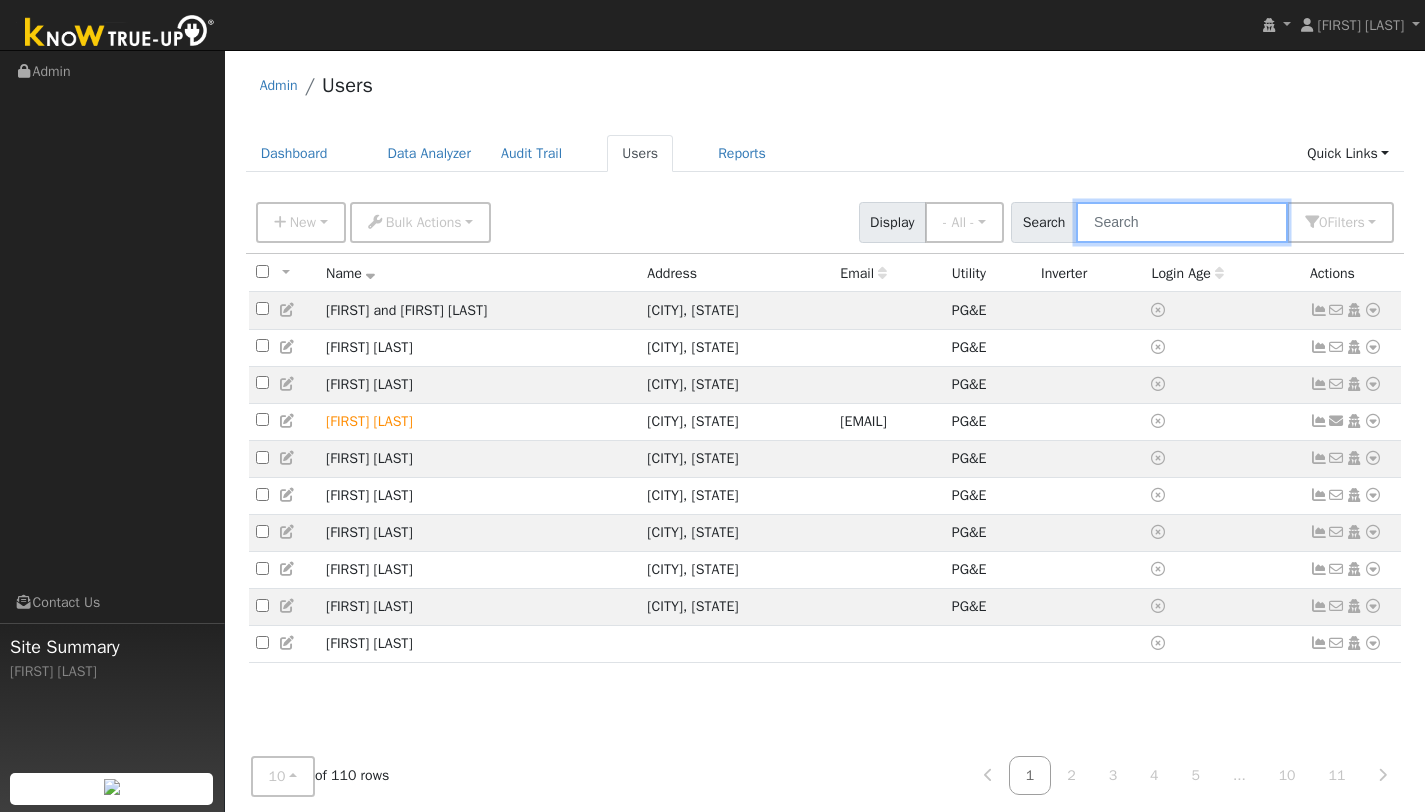 click at bounding box center [1182, 222] 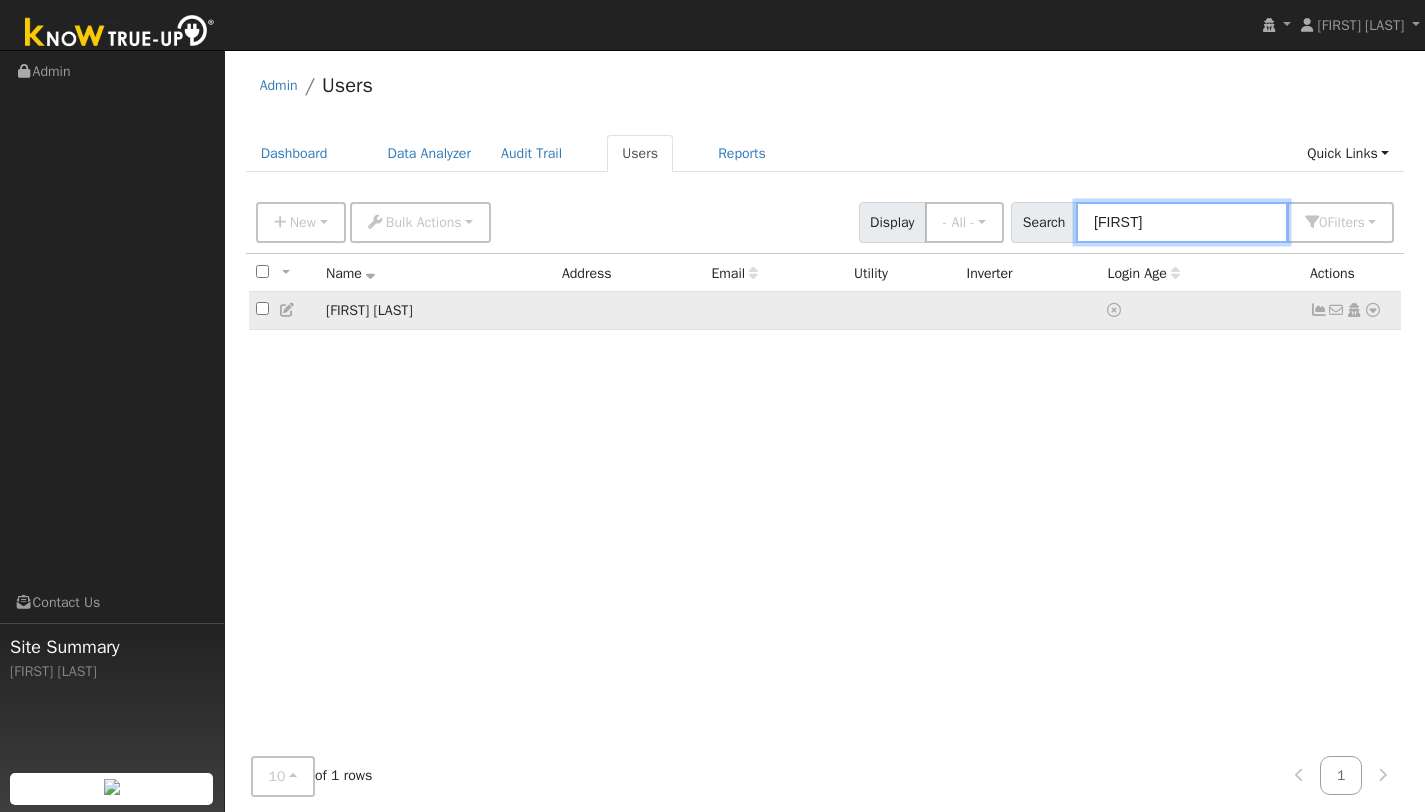 type on "jacob" 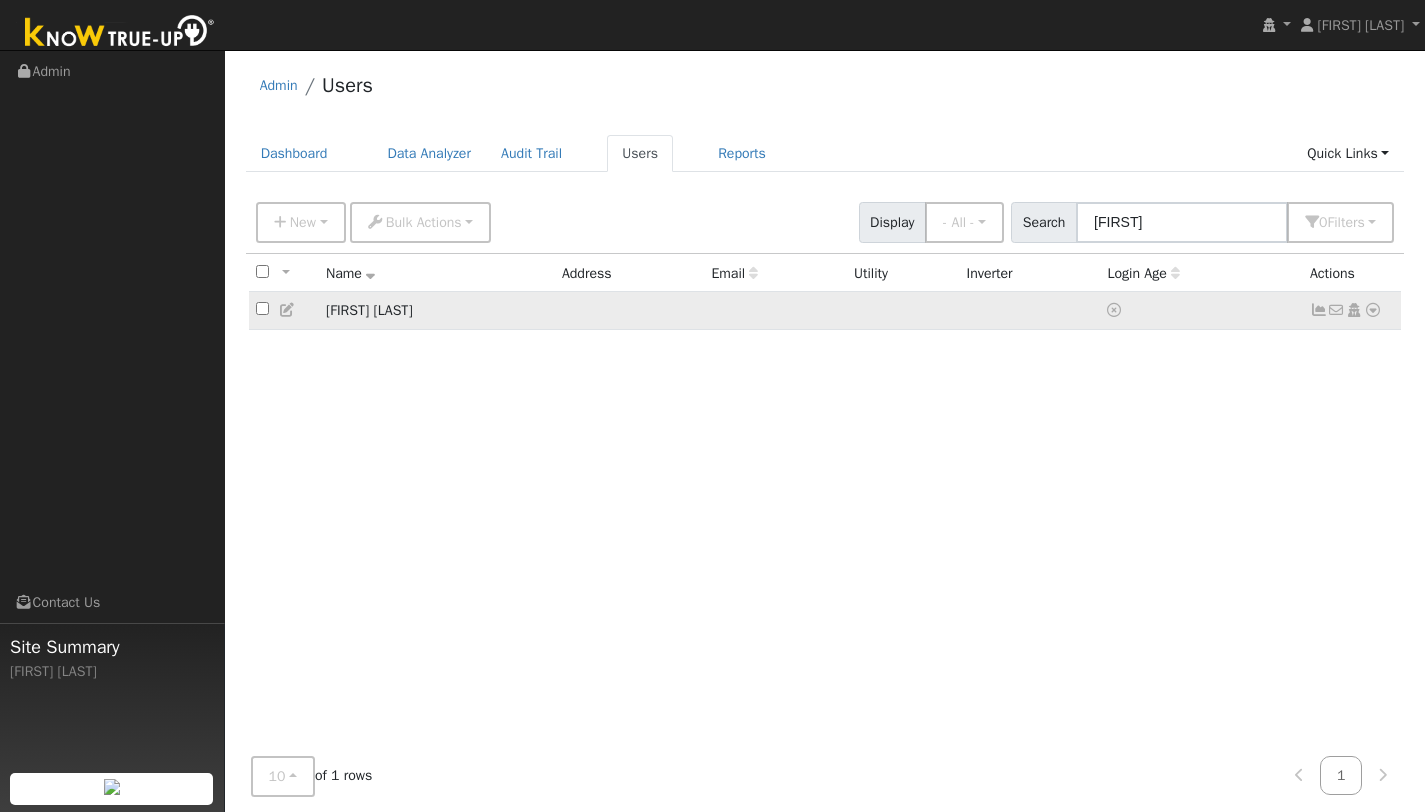 click at bounding box center [1373, 310] 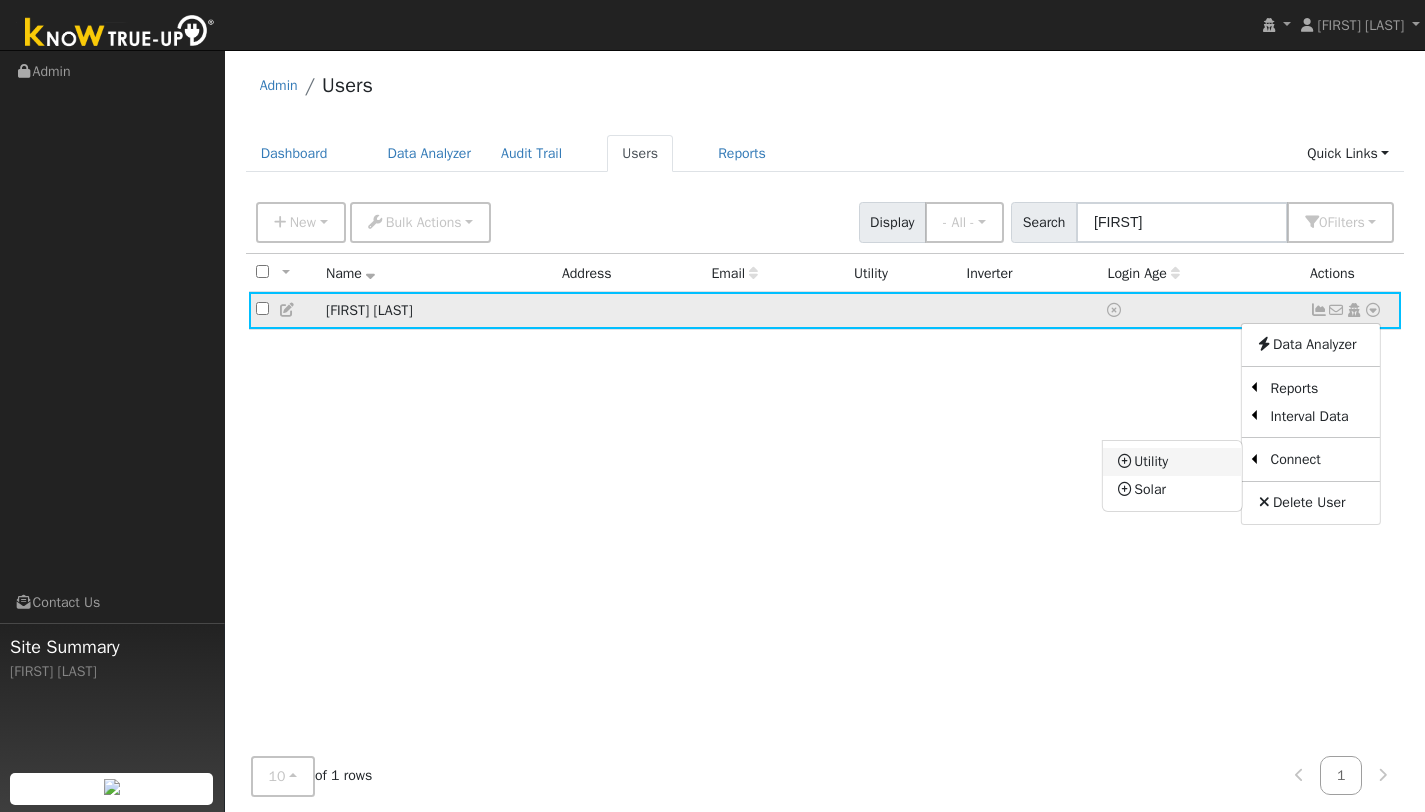click on "Utility" at bounding box center (1172, 462) 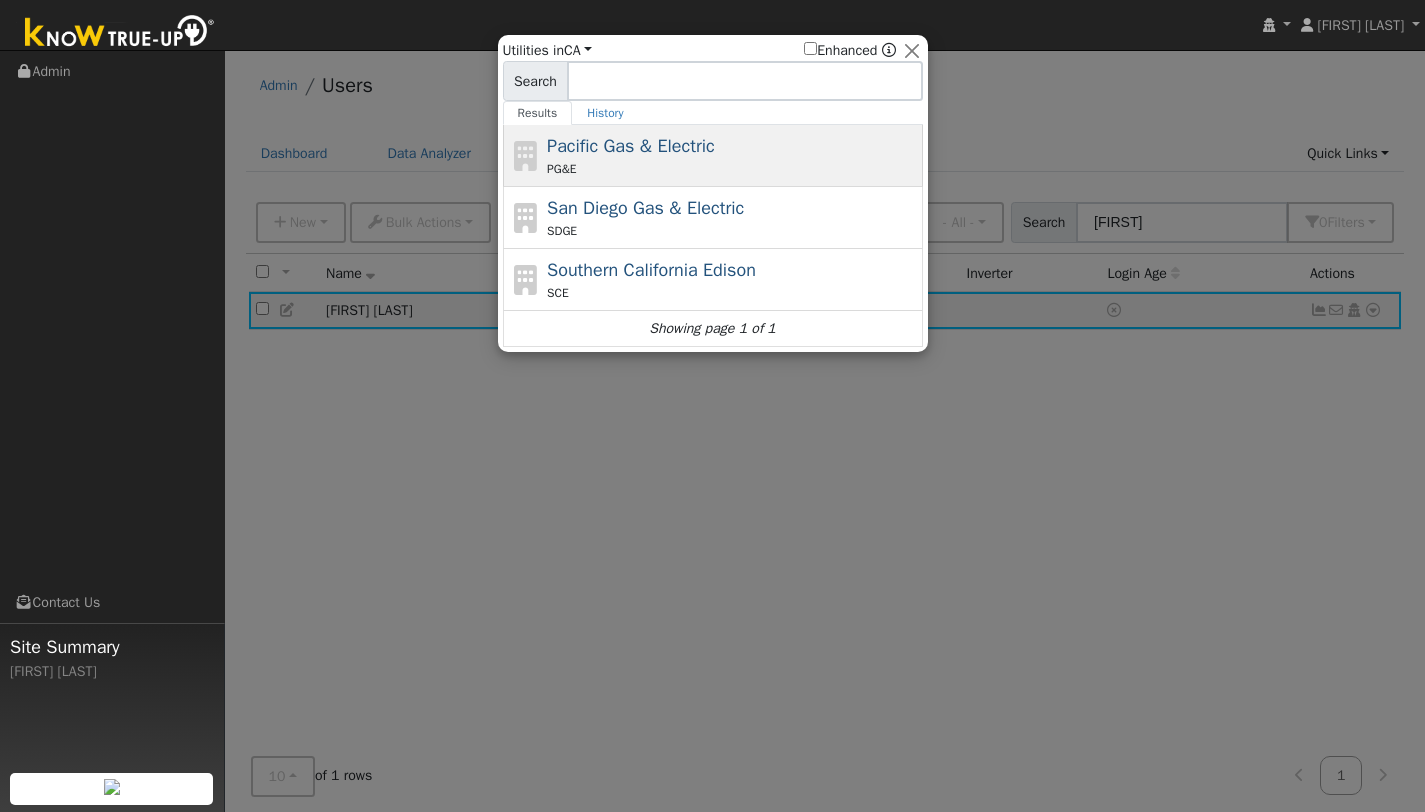 click on "Pacific Gas & Electric" at bounding box center [631, 146] 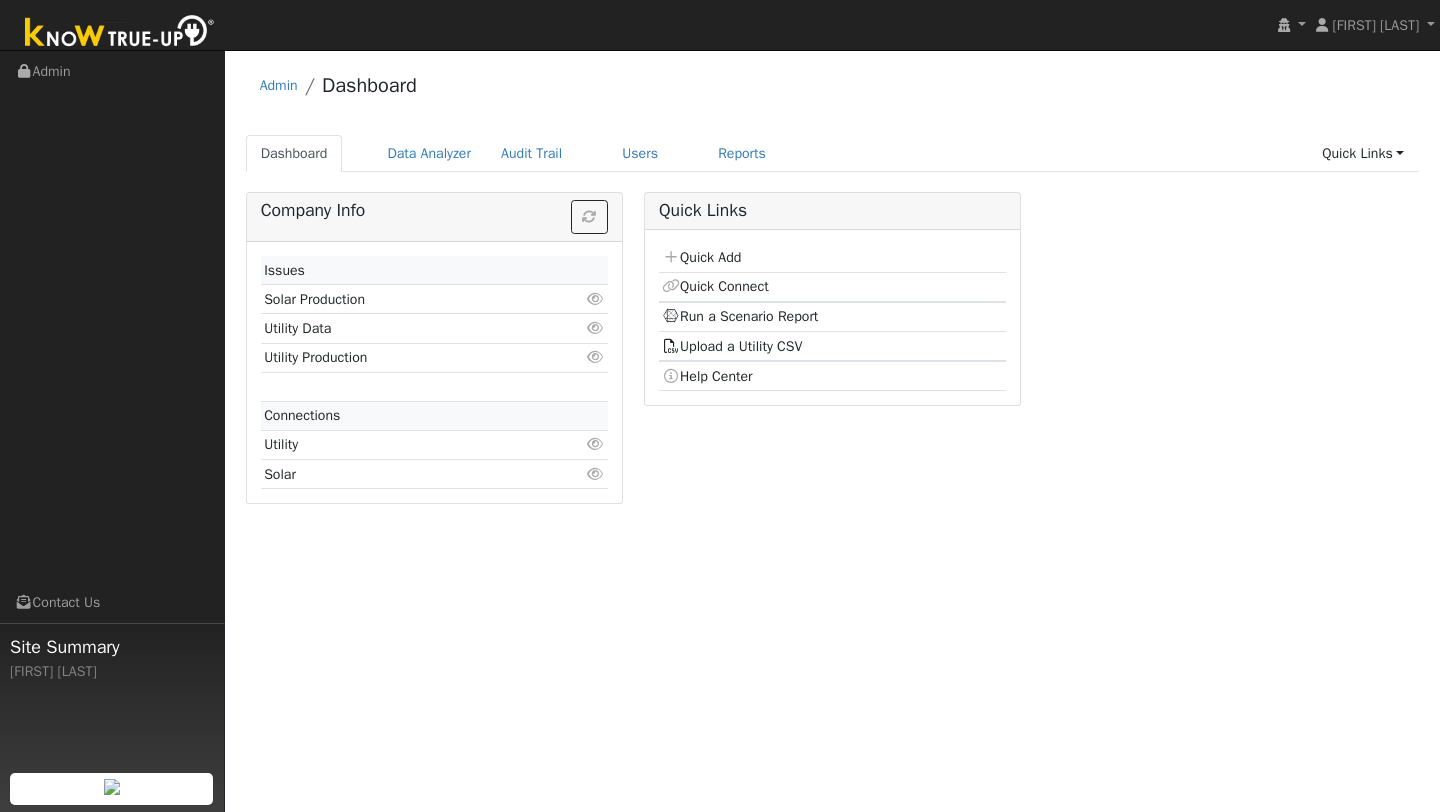 scroll, scrollTop: 0, scrollLeft: 0, axis: both 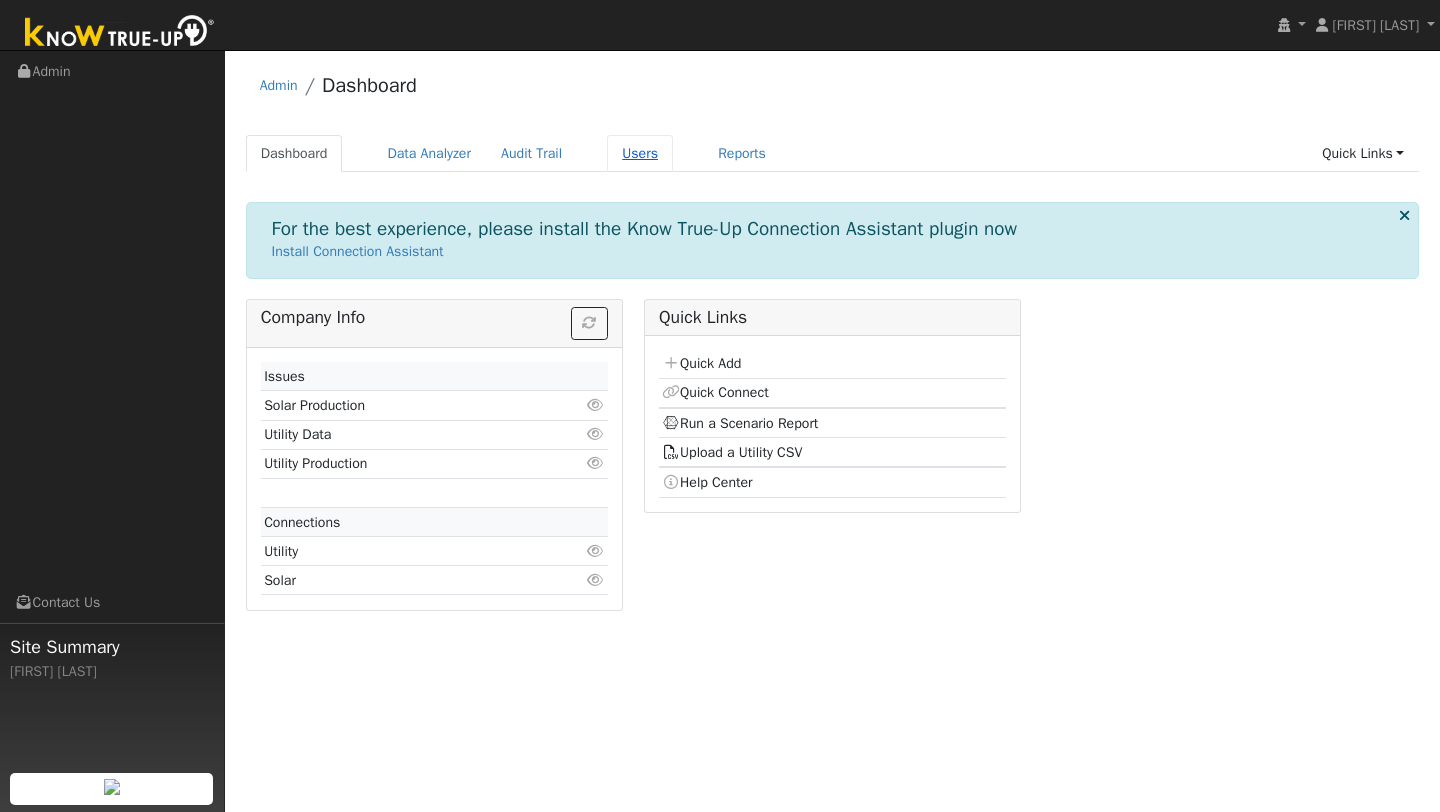 click on "Users" at bounding box center [640, 153] 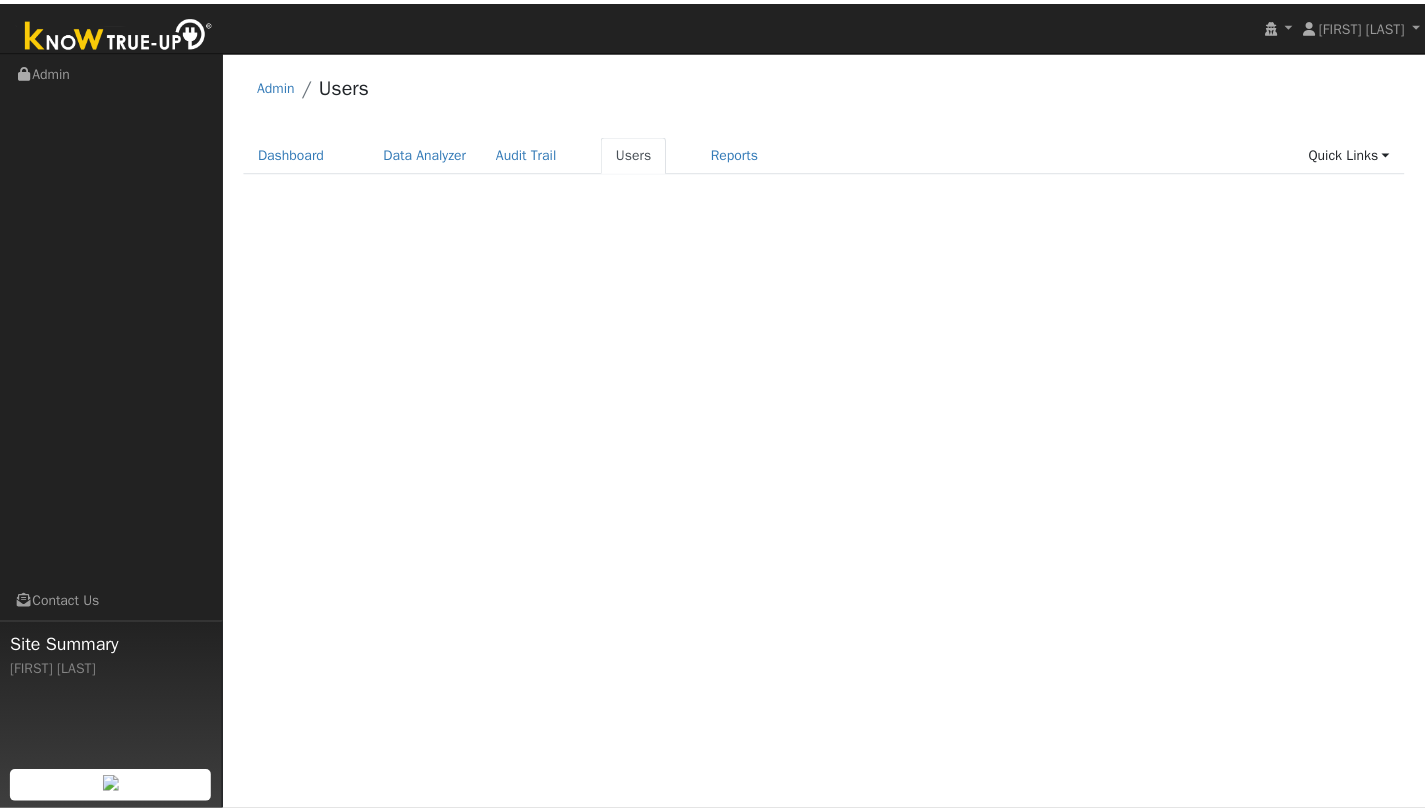 scroll, scrollTop: 0, scrollLeft: 0, axis: both 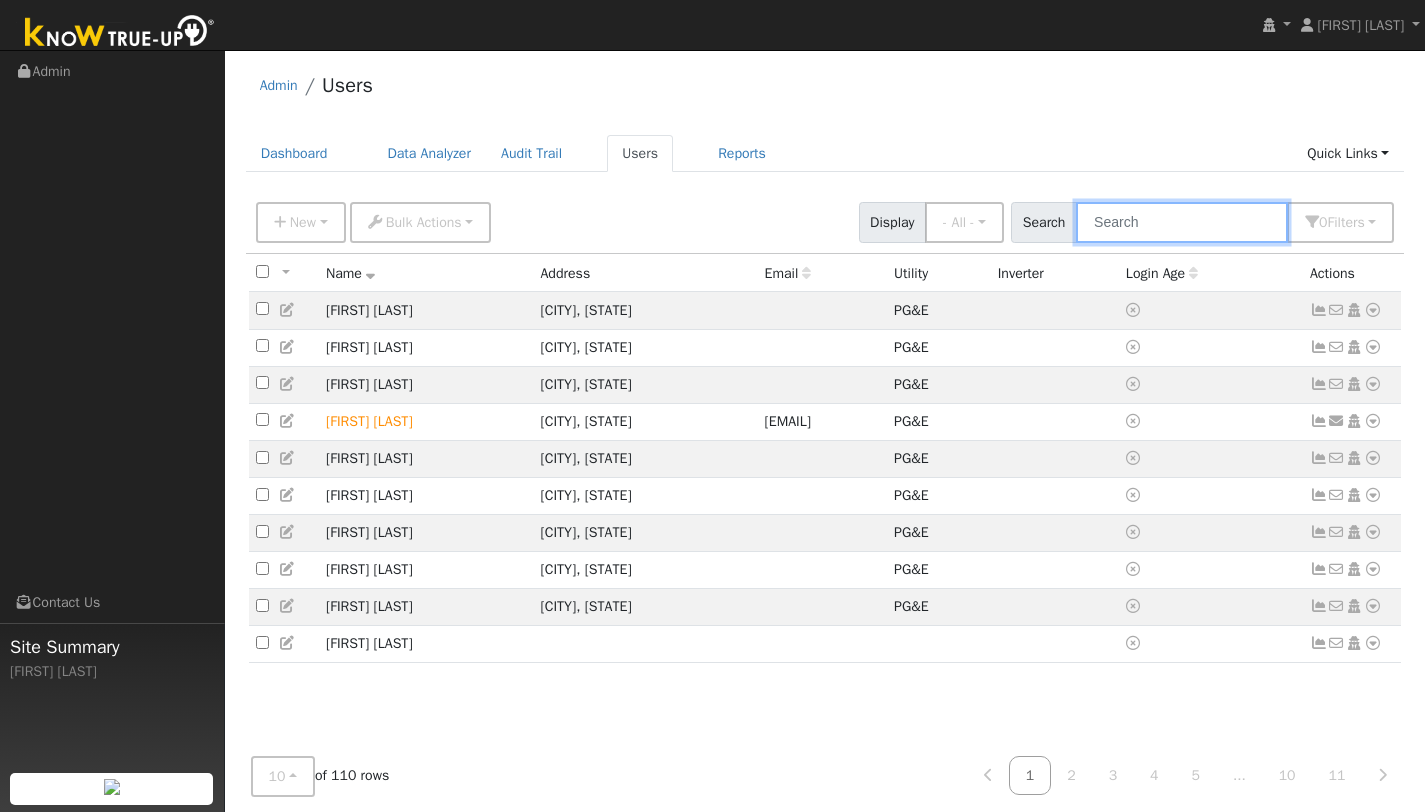 click at bounding box center (1182, 222) 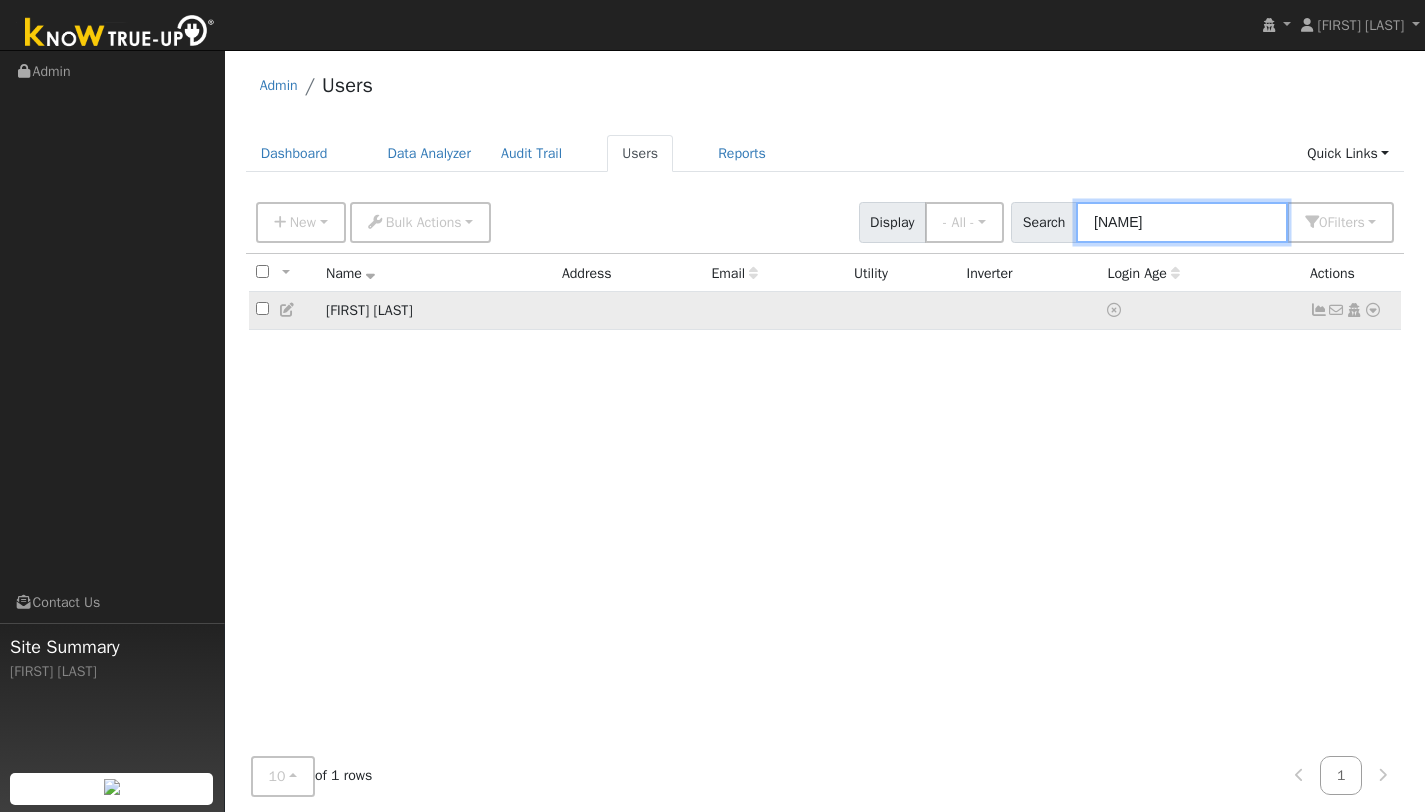 type on "[NAME]" 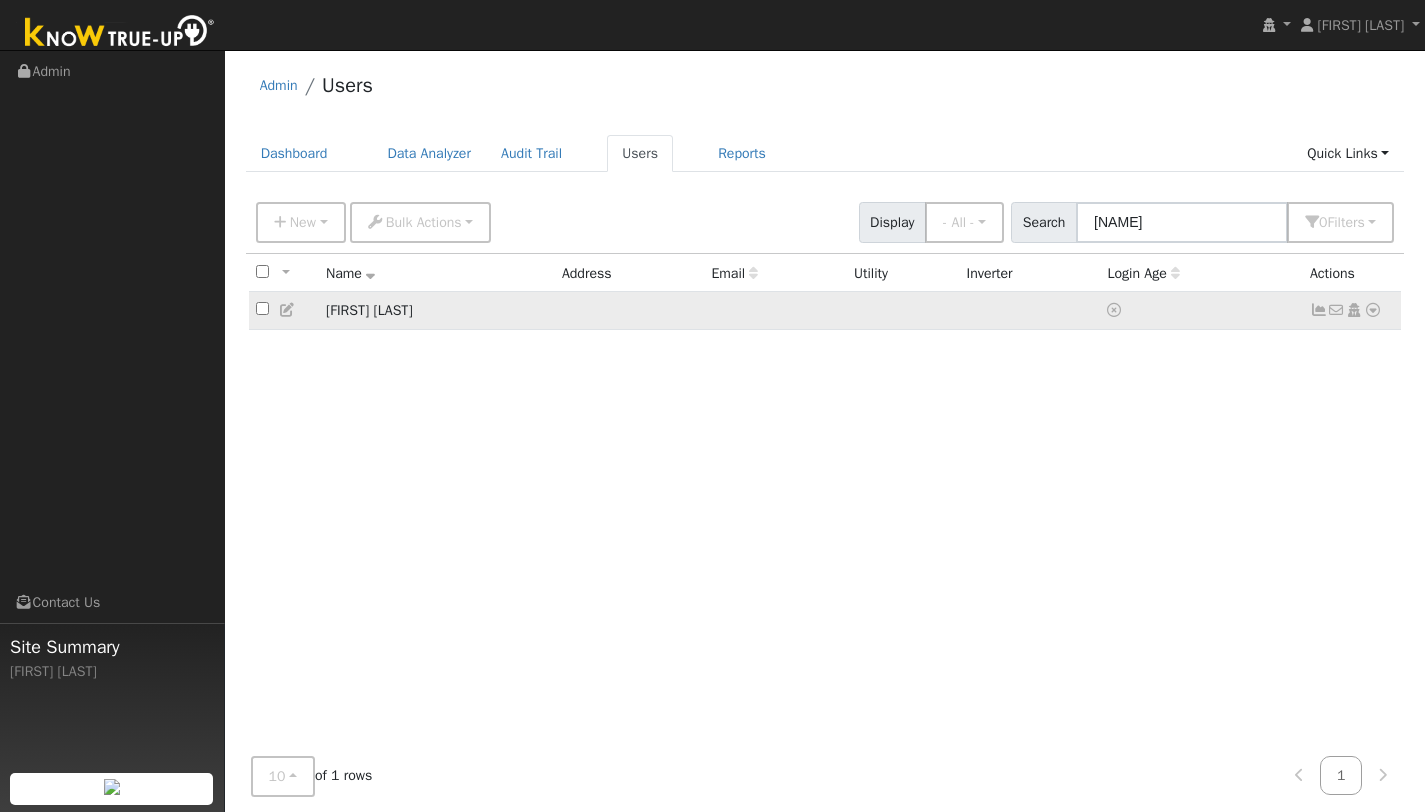 click at bounding box center (1373, 310) 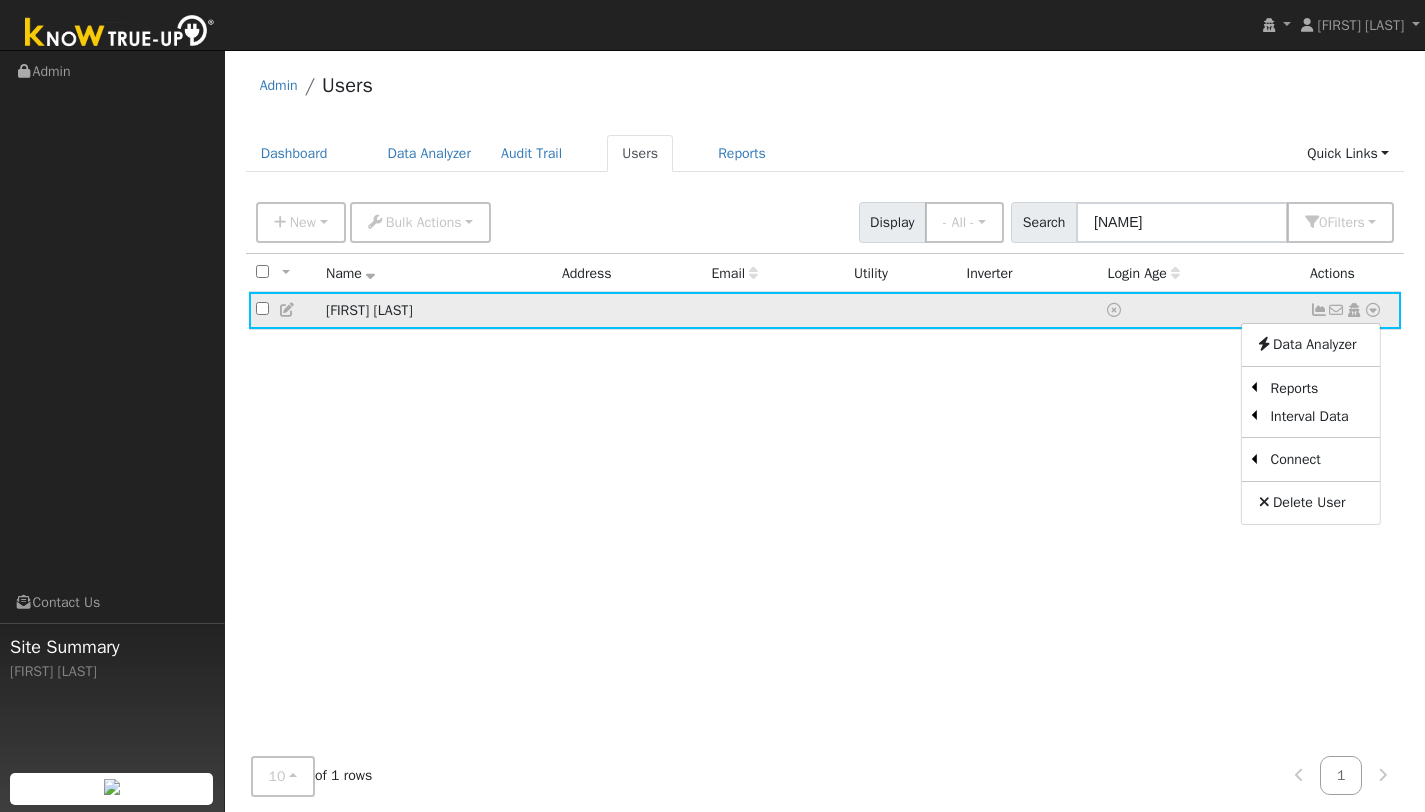 click on "[FIRST] [LAST]" at bounding box center [437, 310] 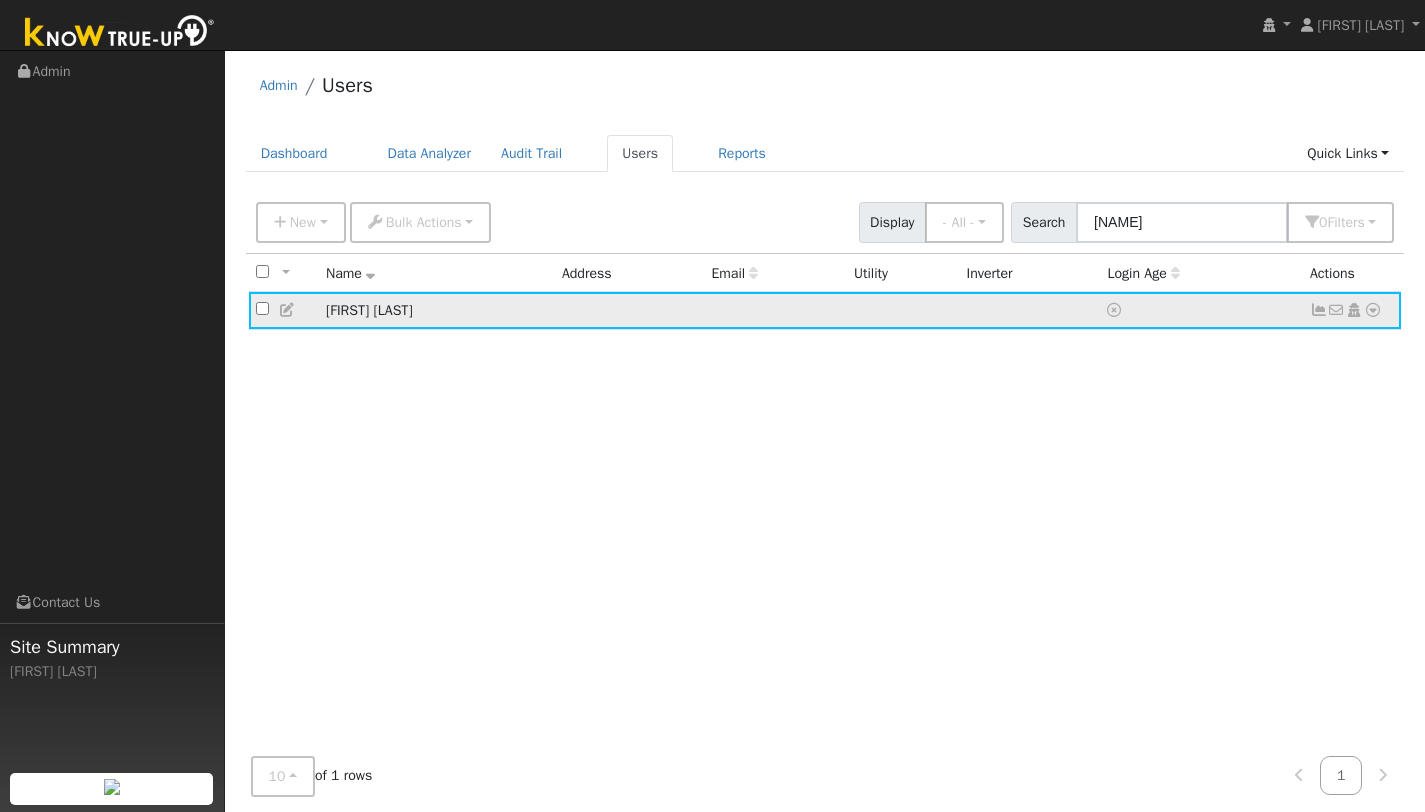 click at bounding box center [288, 310] 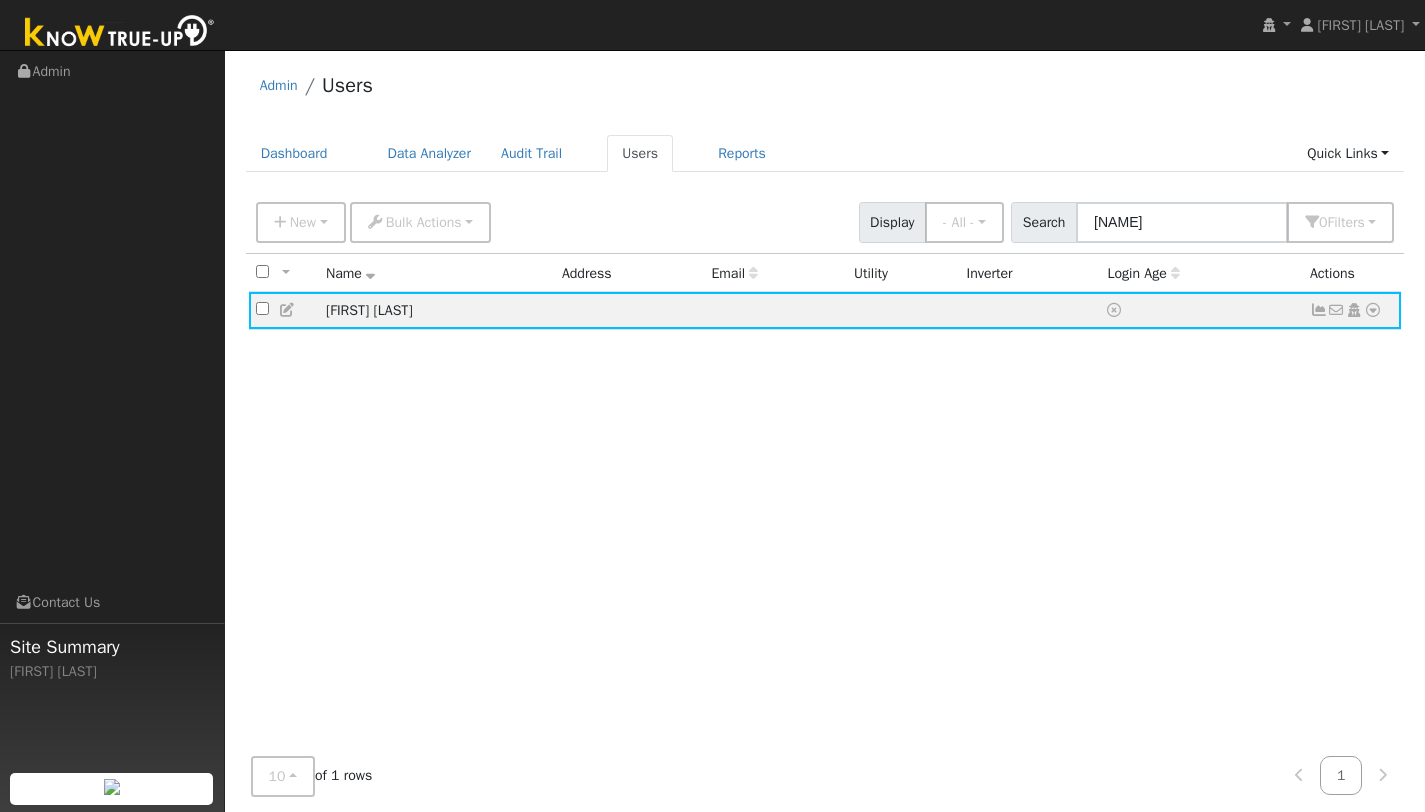 type on "[NAME]" 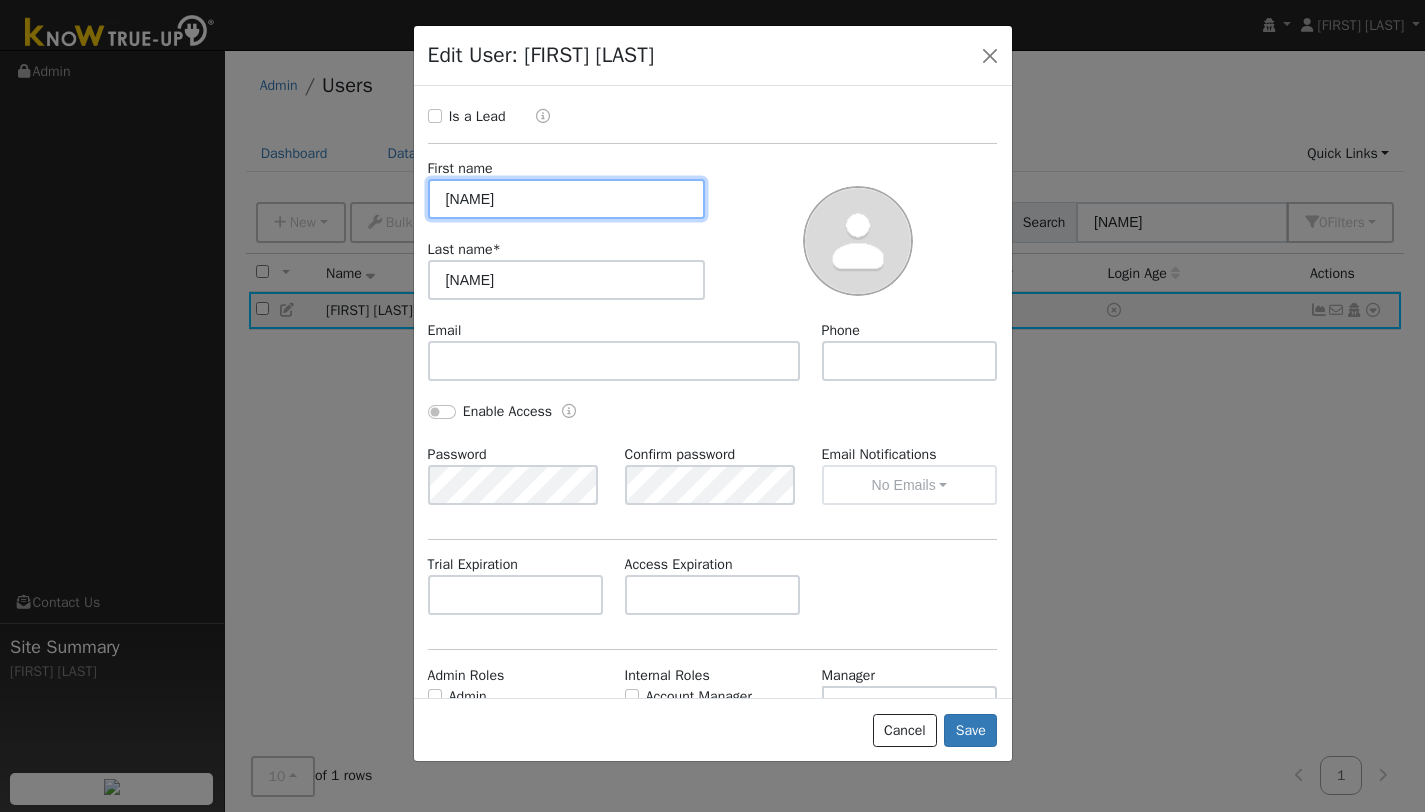 scroll, scrollTop: 0, scrollLeft: 0, axis: both 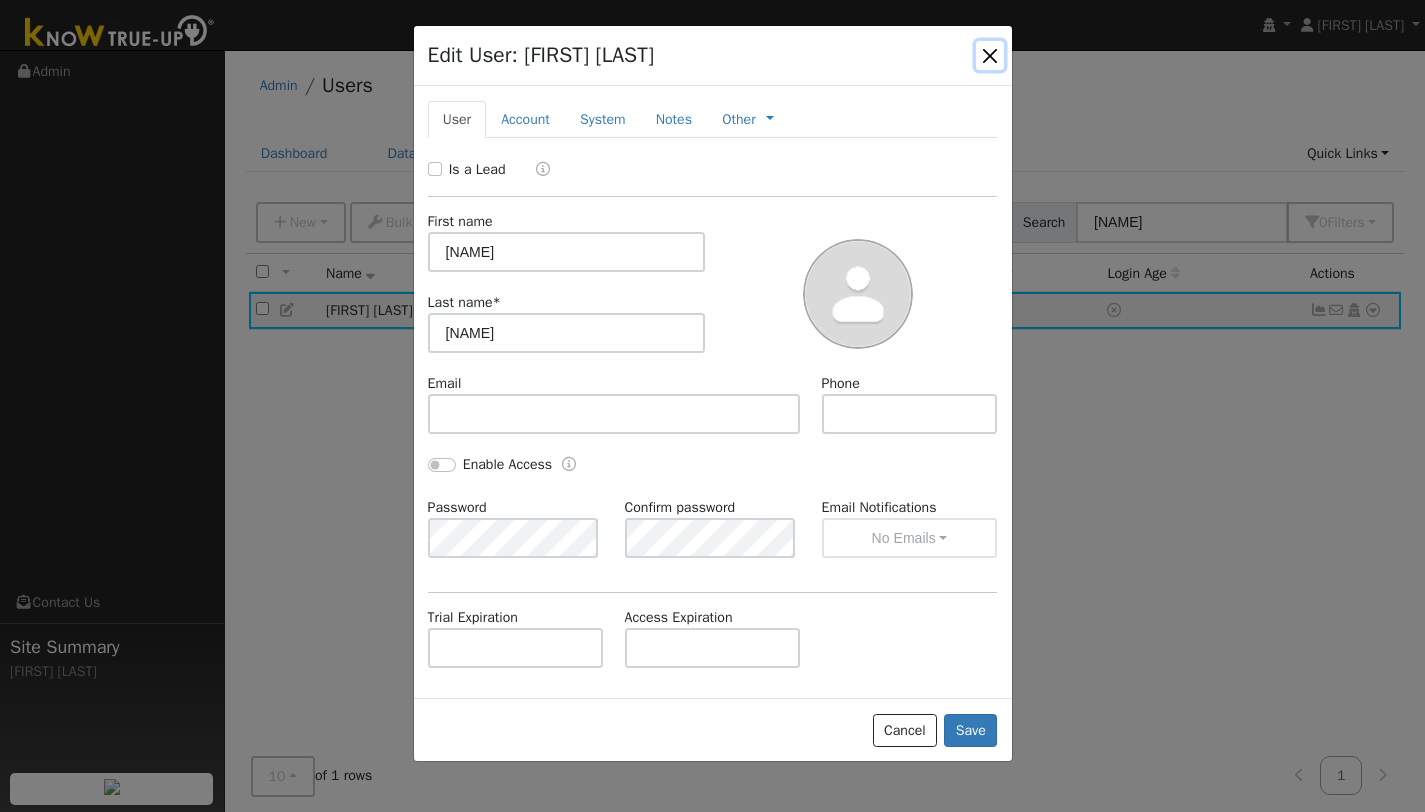 click at bounding box center [990, 55] 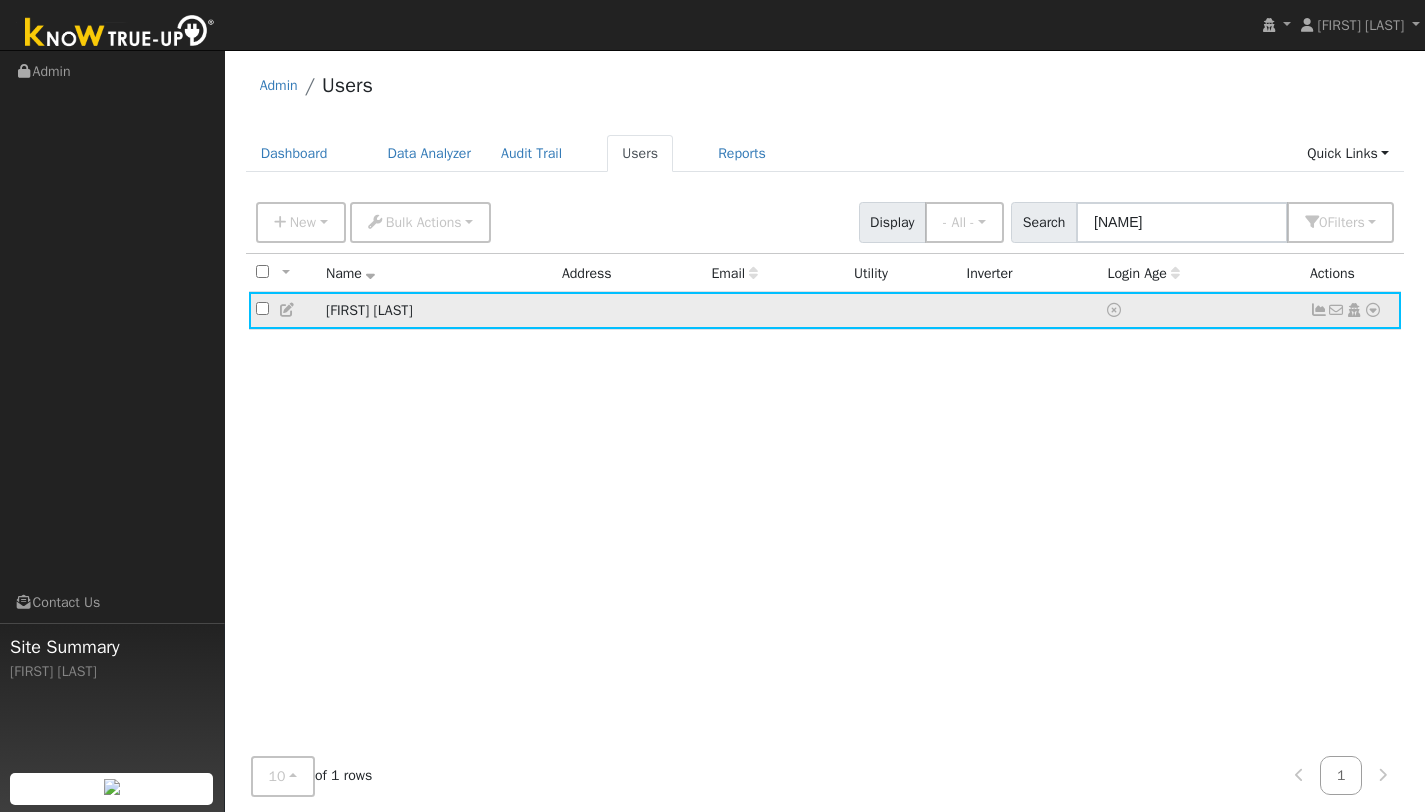 click at bounding box center [1373, 310] 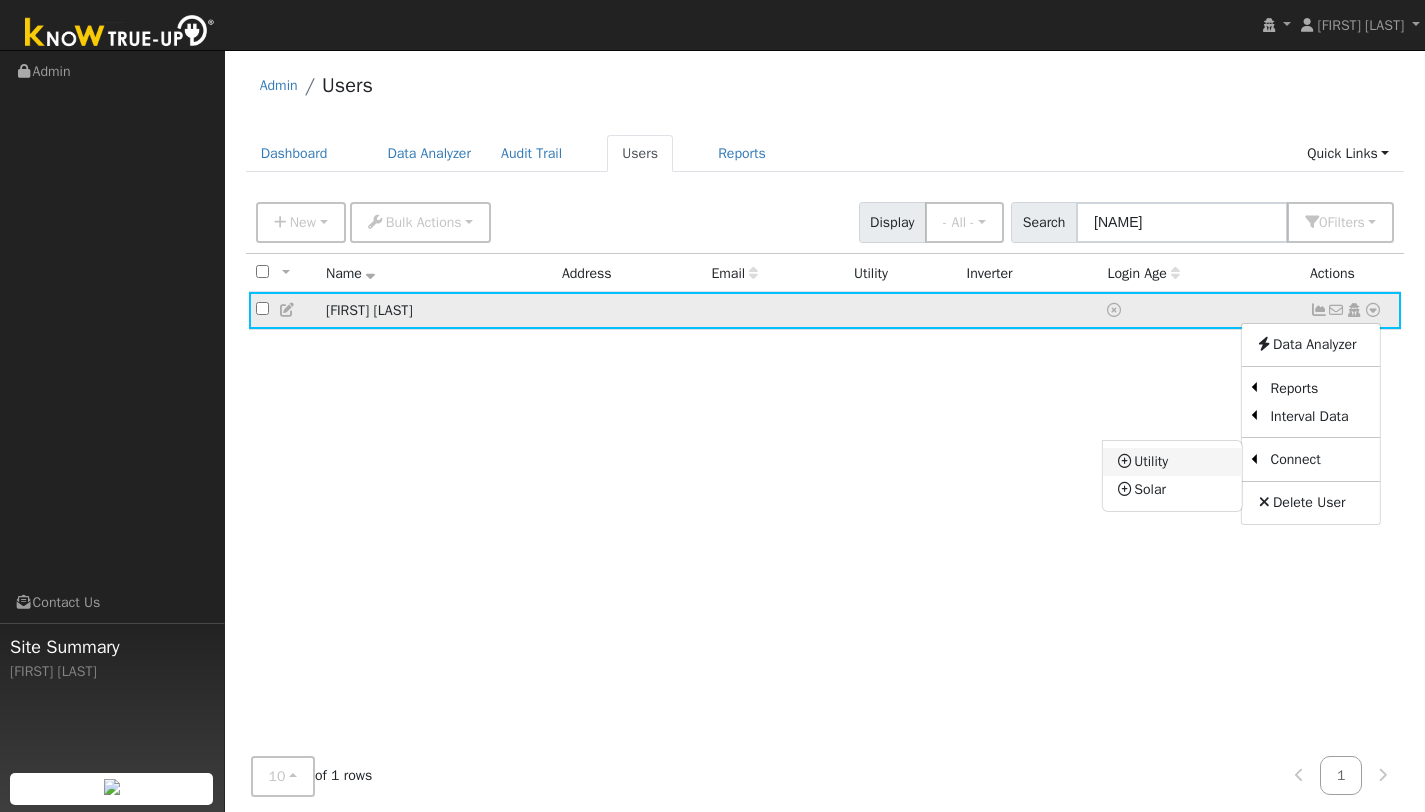 click on "Utility" at bounding box center (1172, 462) 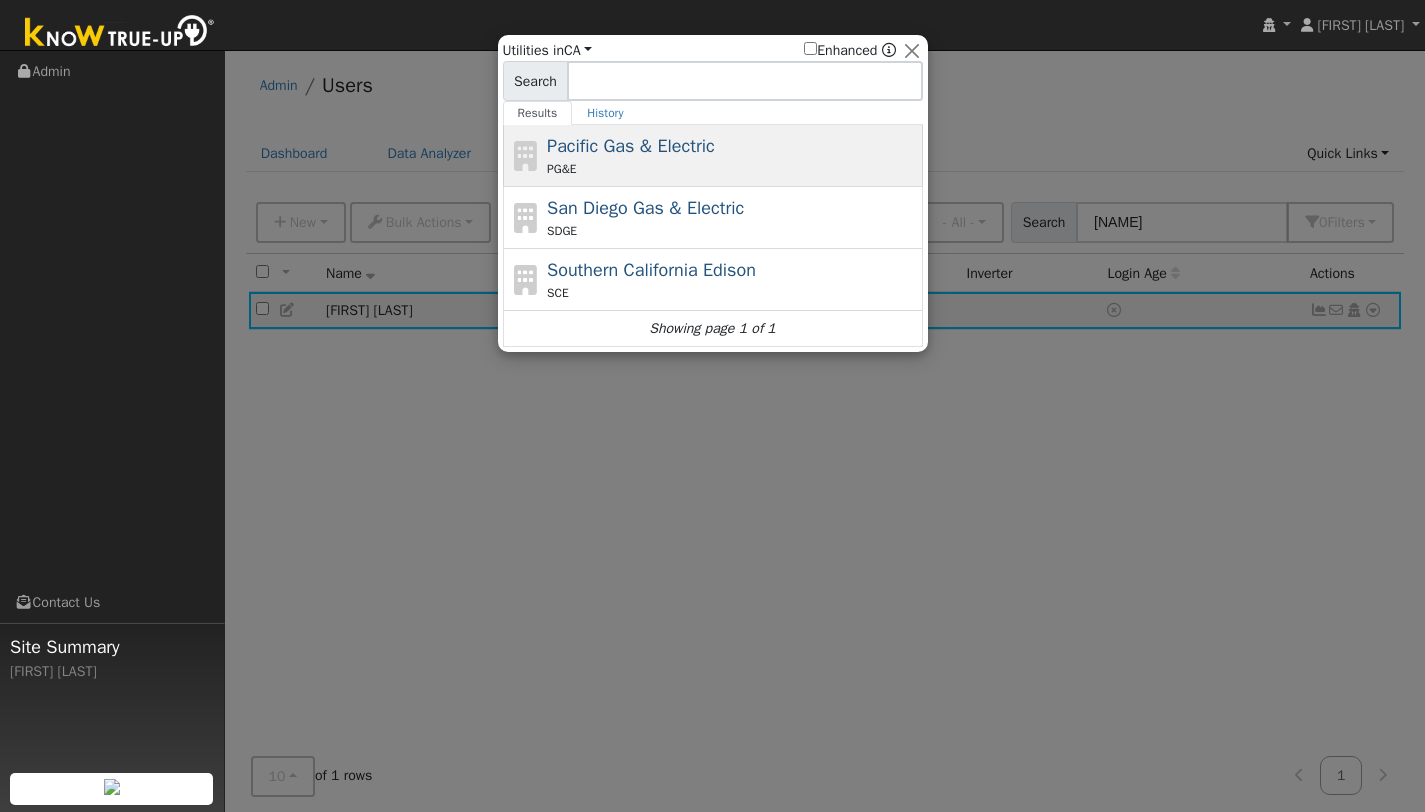click on "PG&E" at bounding box center (732, 169) 